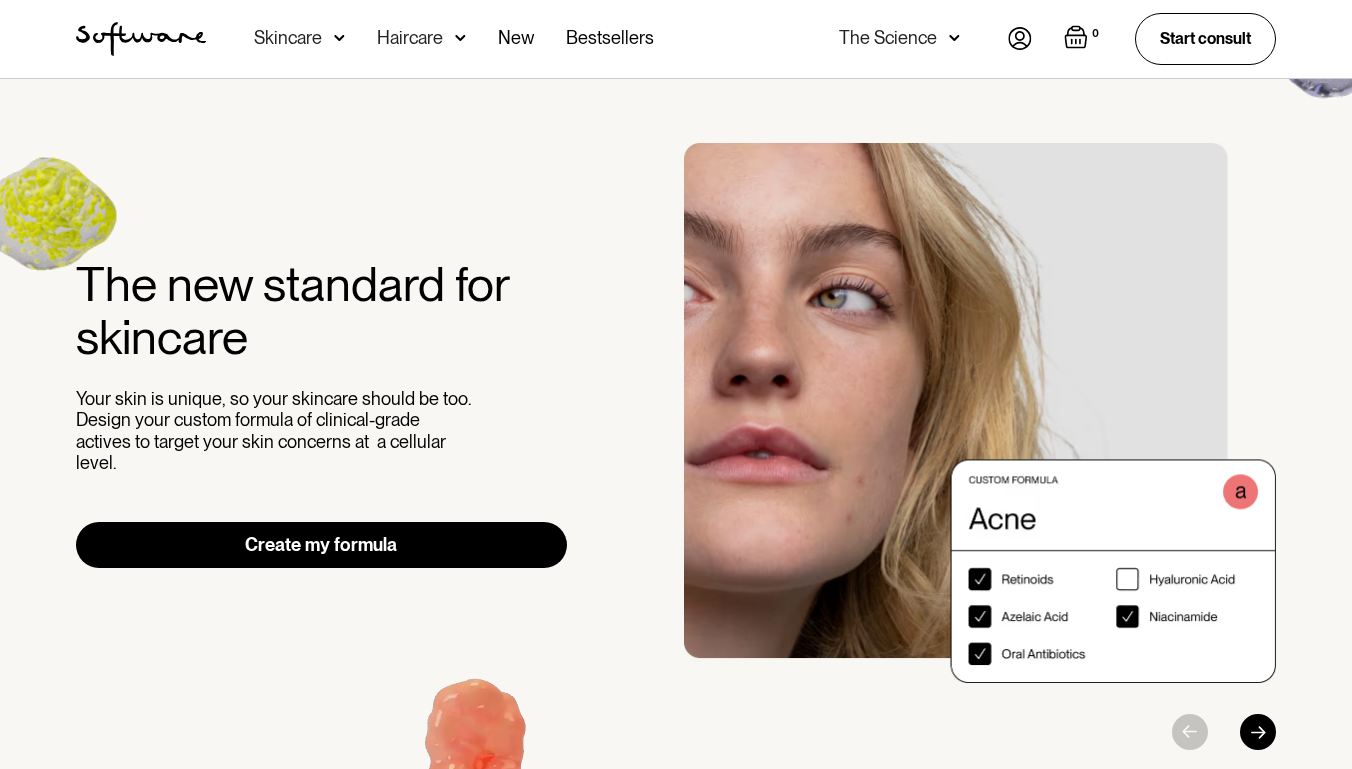 scroll, scrollTop: 0, scrollLeft: 0, axis: both 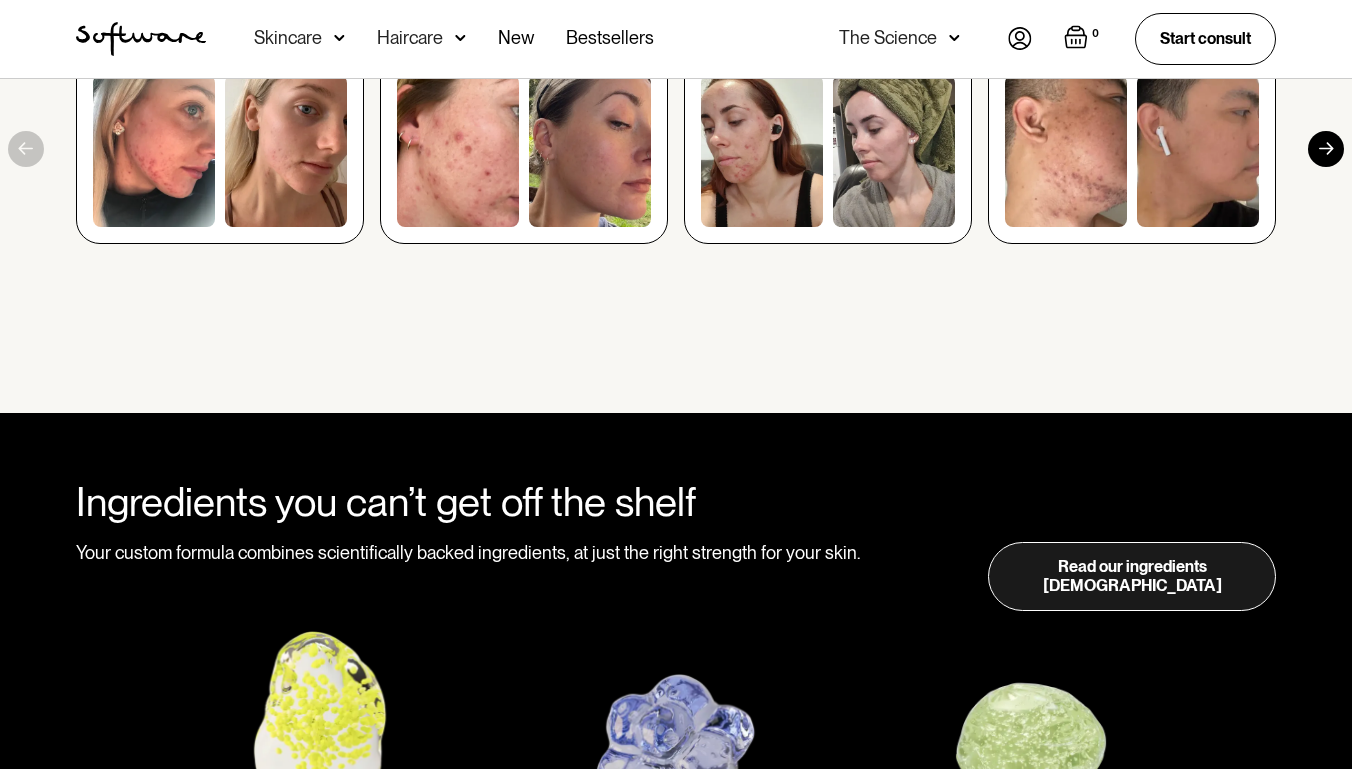 click on "Read our ingredients bible" at bounding box center (1132, 576) 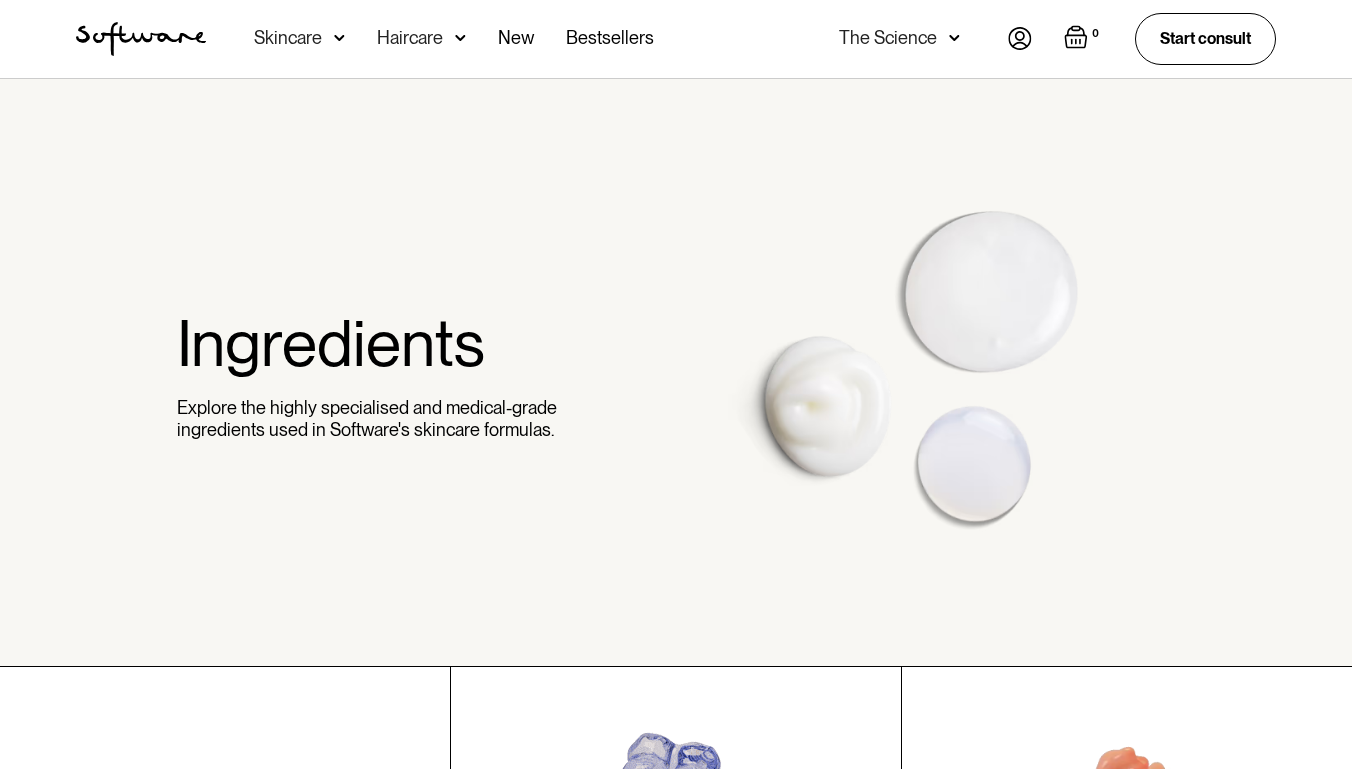 scroll, scrollTop: 70, scrollLeft: 0, axis: vertical 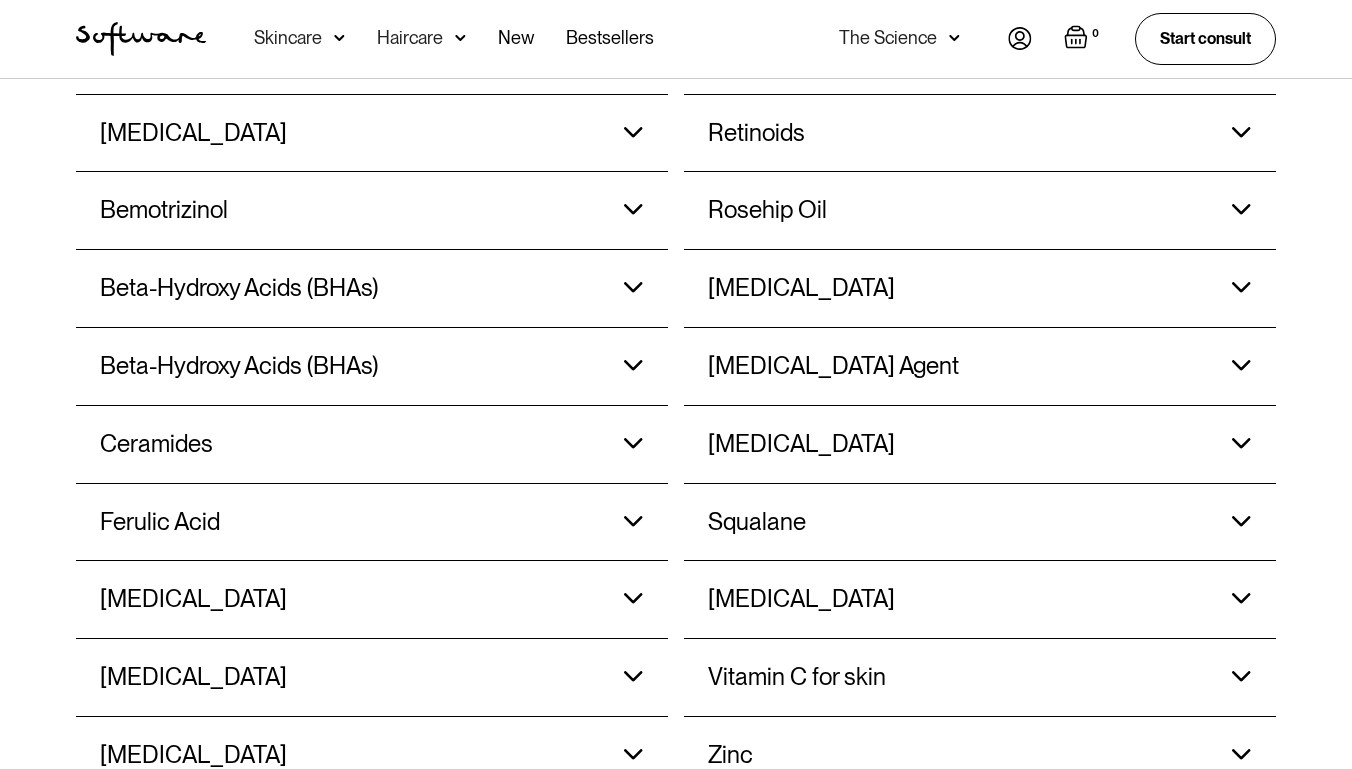 click on "Squalane" at bounding box center (767, -179) 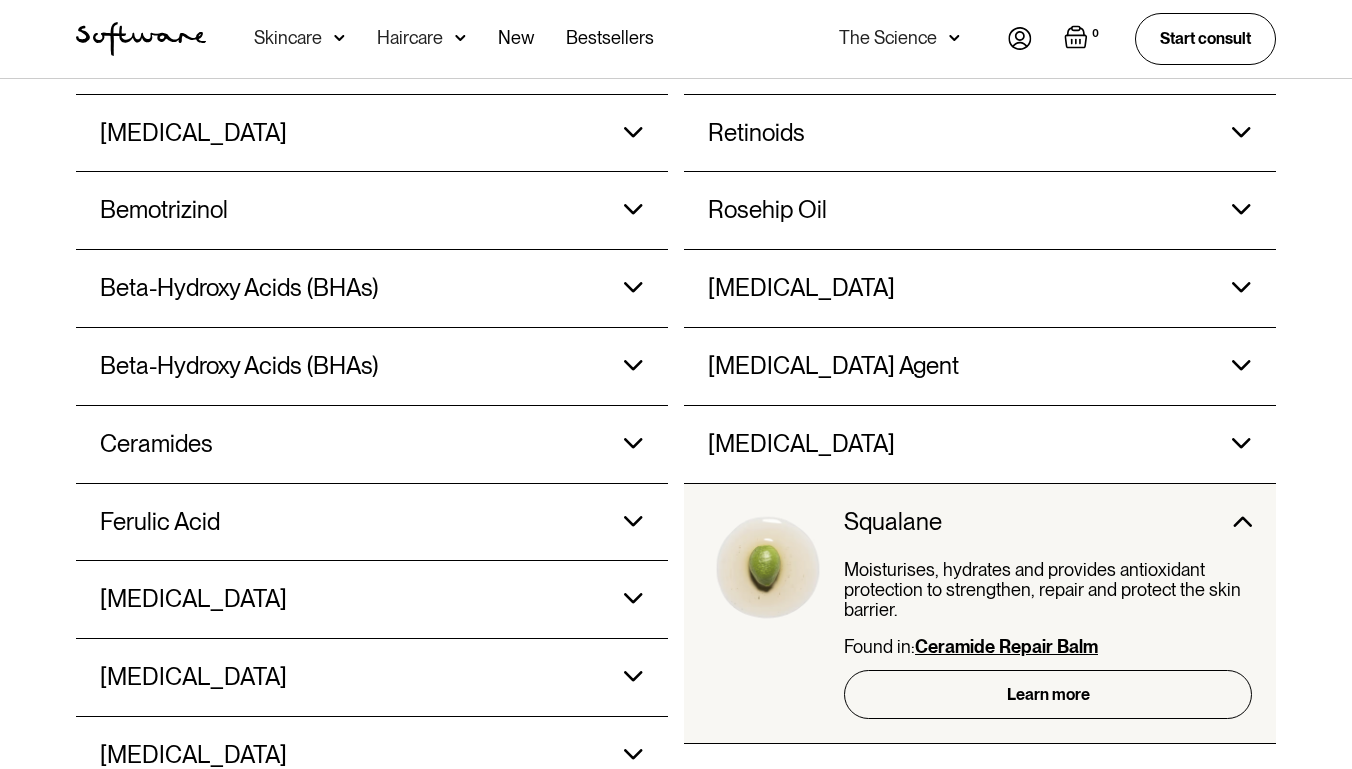 click on "Sodium Hyaluronate" at bounding box center (767, -179) 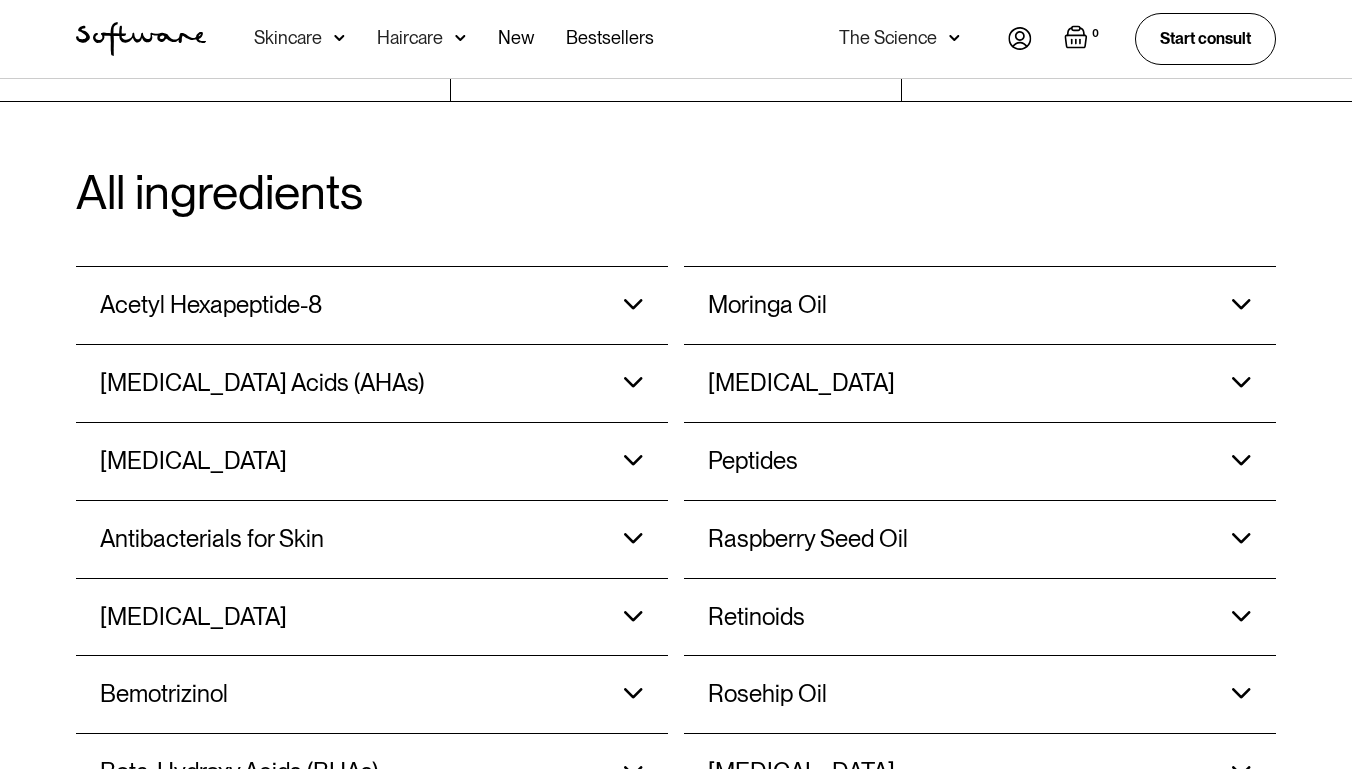 scroll, scrollTop: 1511, scrollLeft: 0, axis: vertical 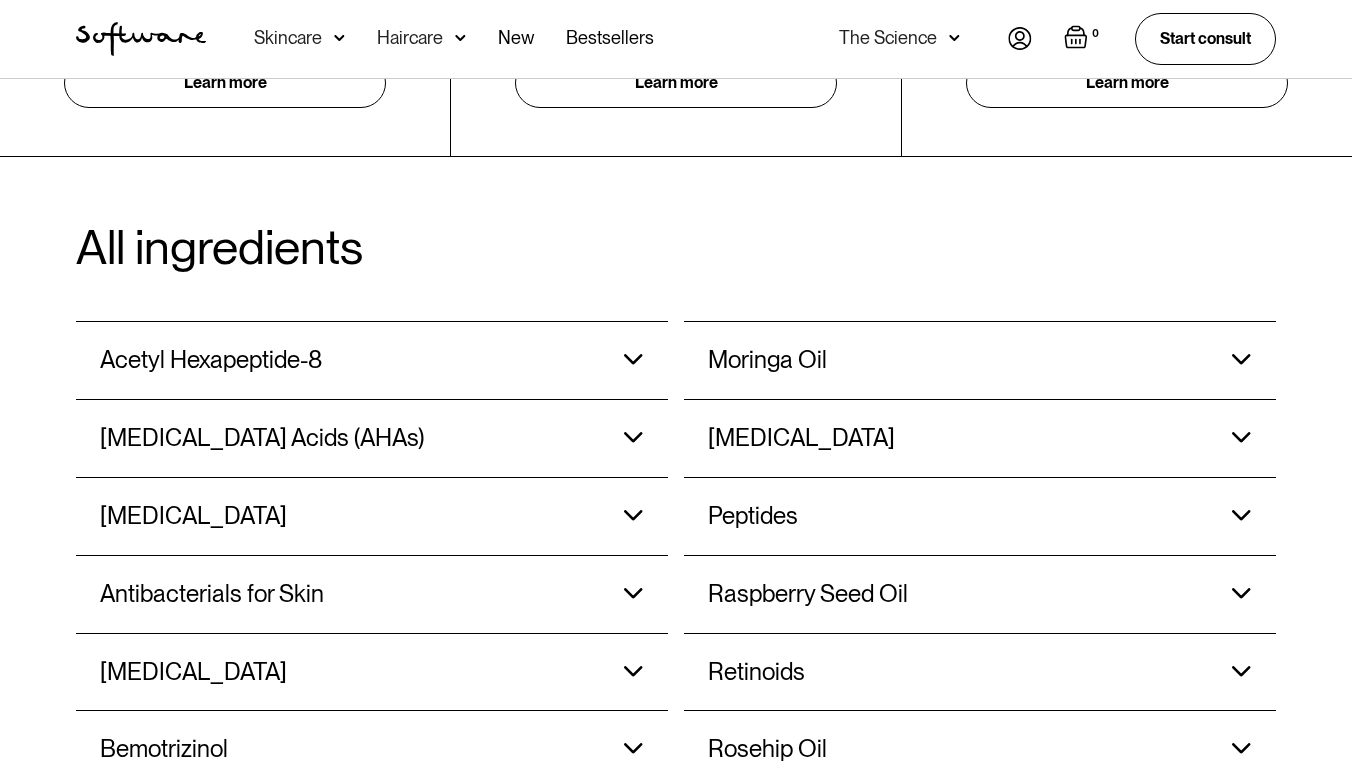 click on "Moringa Oil" at bounding box center (767, 360) 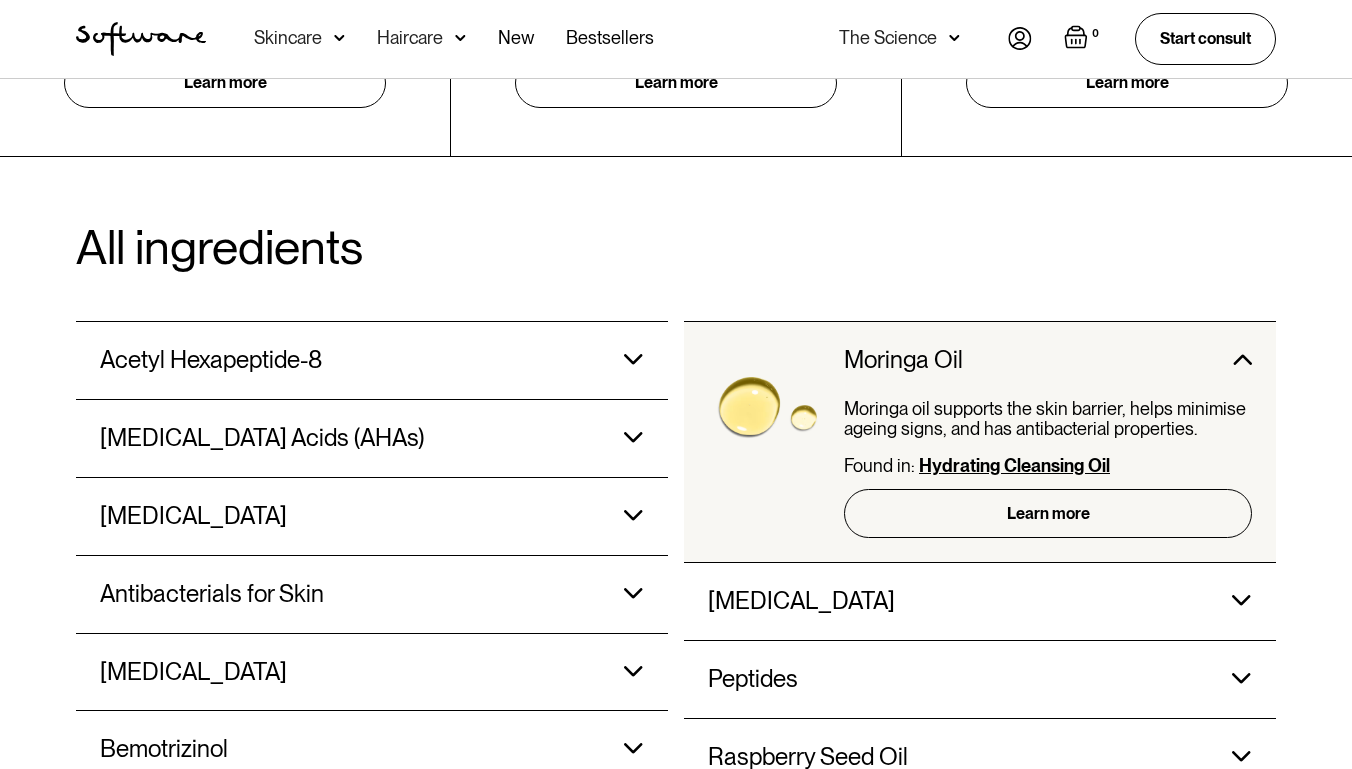 scroll, scrollTop: 1529, scrollLeft: 0, axis: vertical 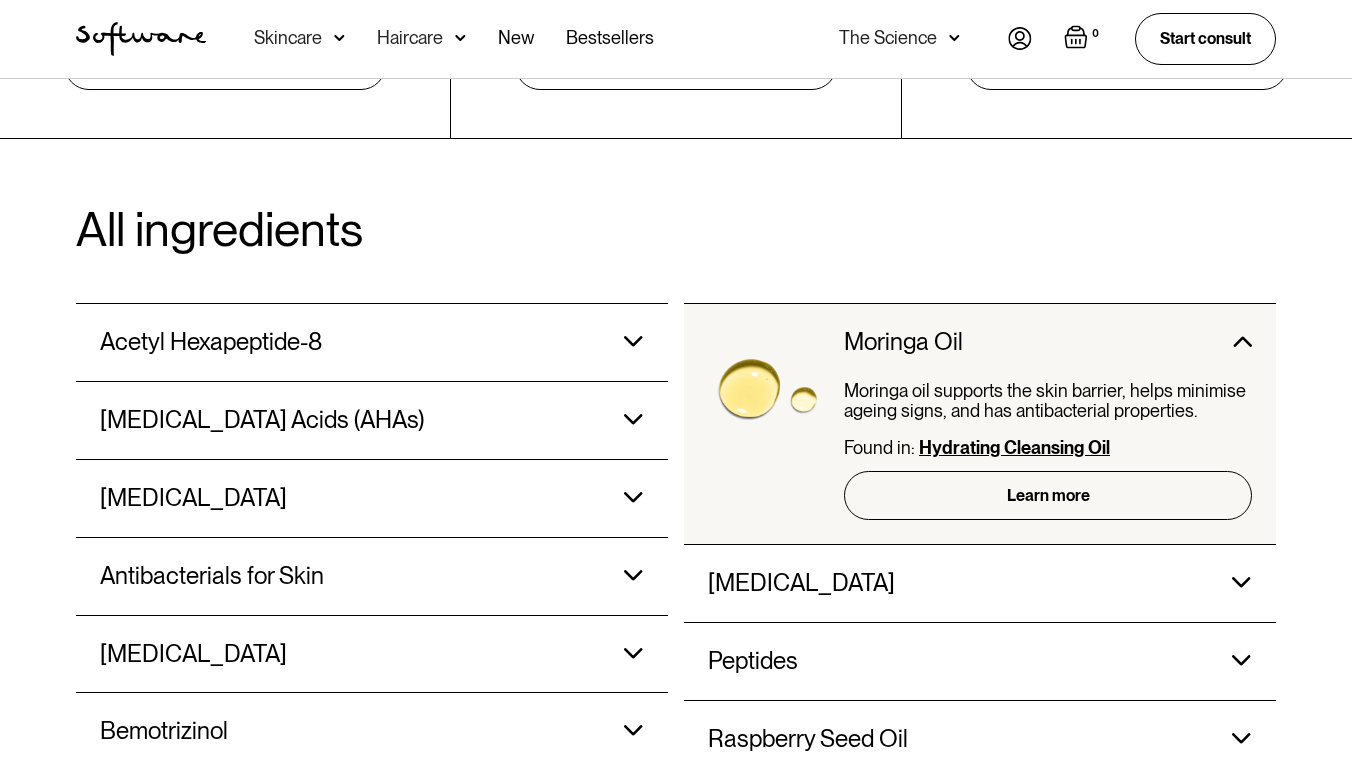 click on "Niacinamide" at bounding box center (903, 342) 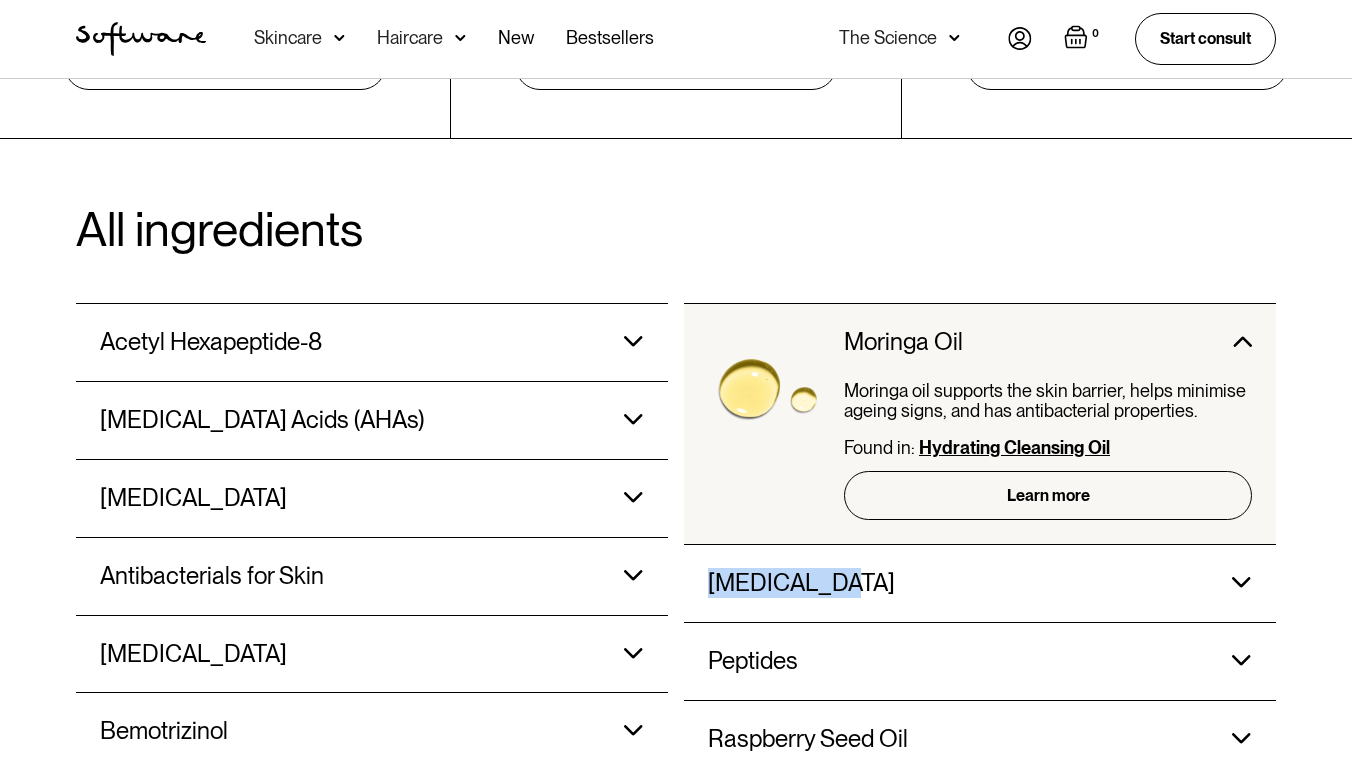 click on "Niacinamide Delivers moisture and strengthens the skin barrier. Found in:  Acne ,  Ageing  &  Pigmentation Treatment ,  Acne Supplement  &  AHA/BHA Pimple Patches Learn more" at bounding box center [980, 424] 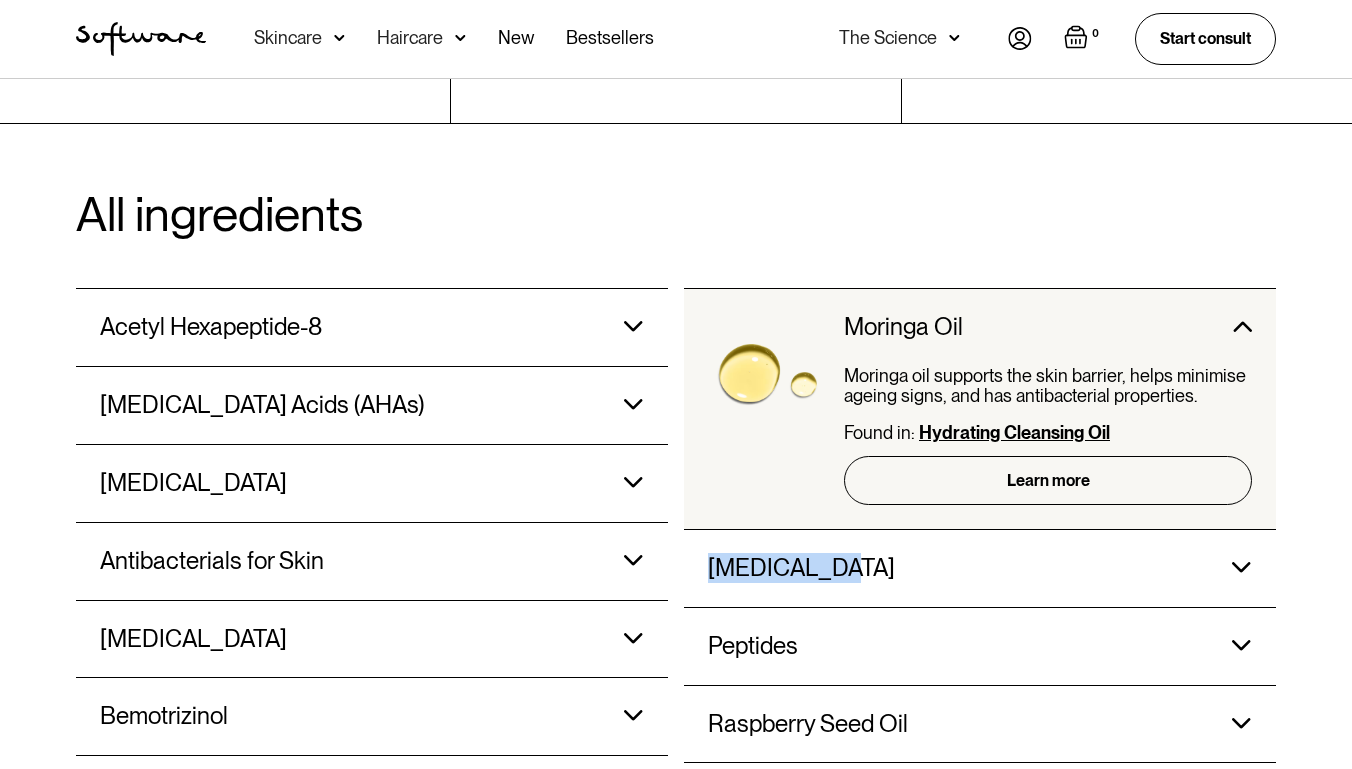 click on "[MEDICAL_DATA]" at bounding box center [1048, 327] 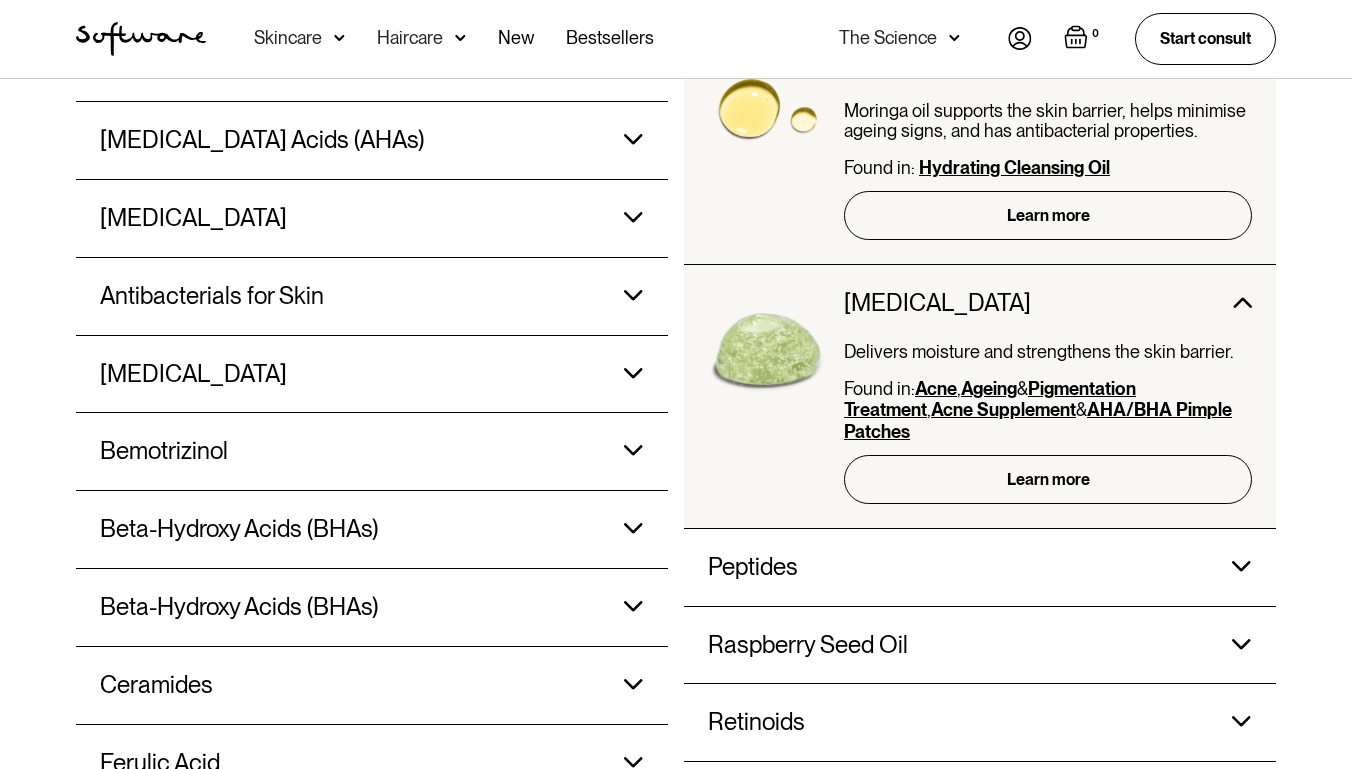 scroll, scrollTop: 1933, scrollLeft: 0, axis: vertical 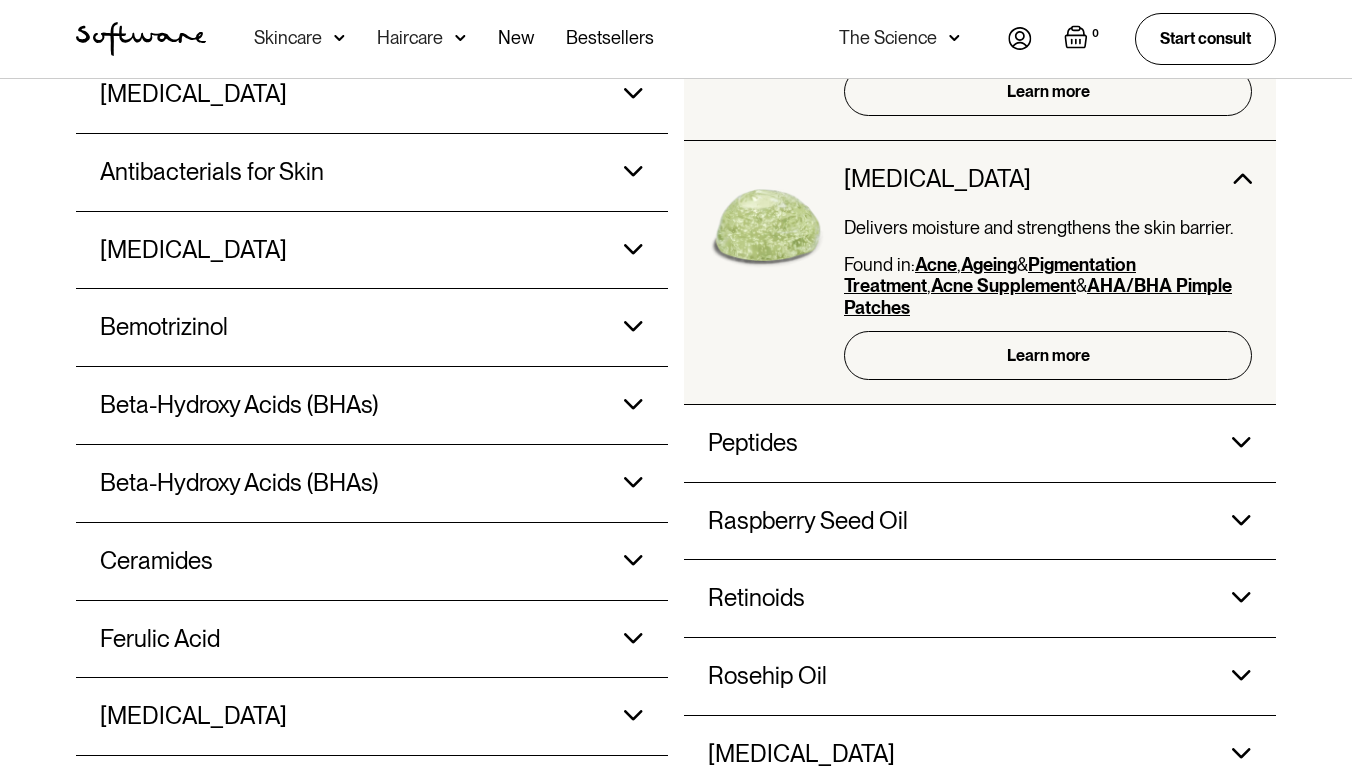 click on "Peptides" at bounding box center [903, -62] 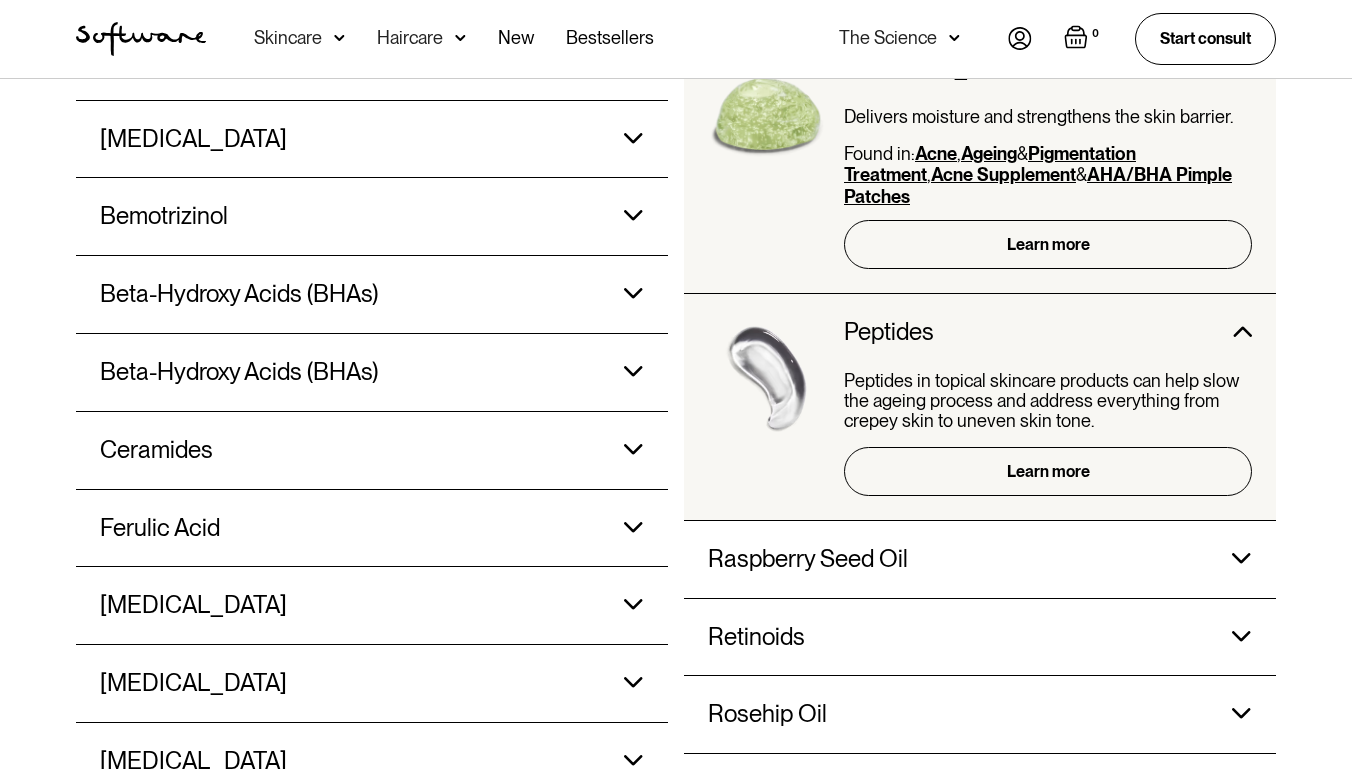 scroll, scrollTop: 2062, scrollLeft: 0, axis: vertical 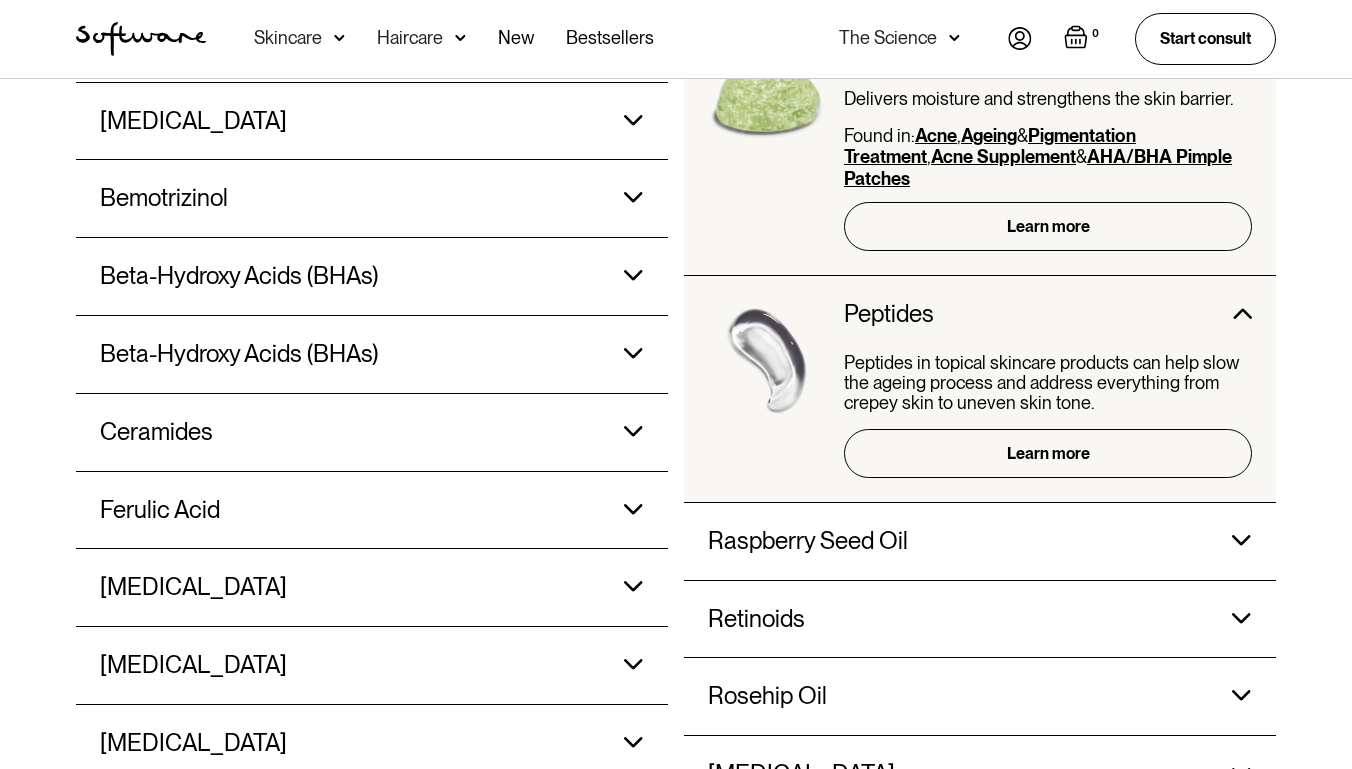click on "Raspberry Seed Oil" at bounding box center [903, -191] 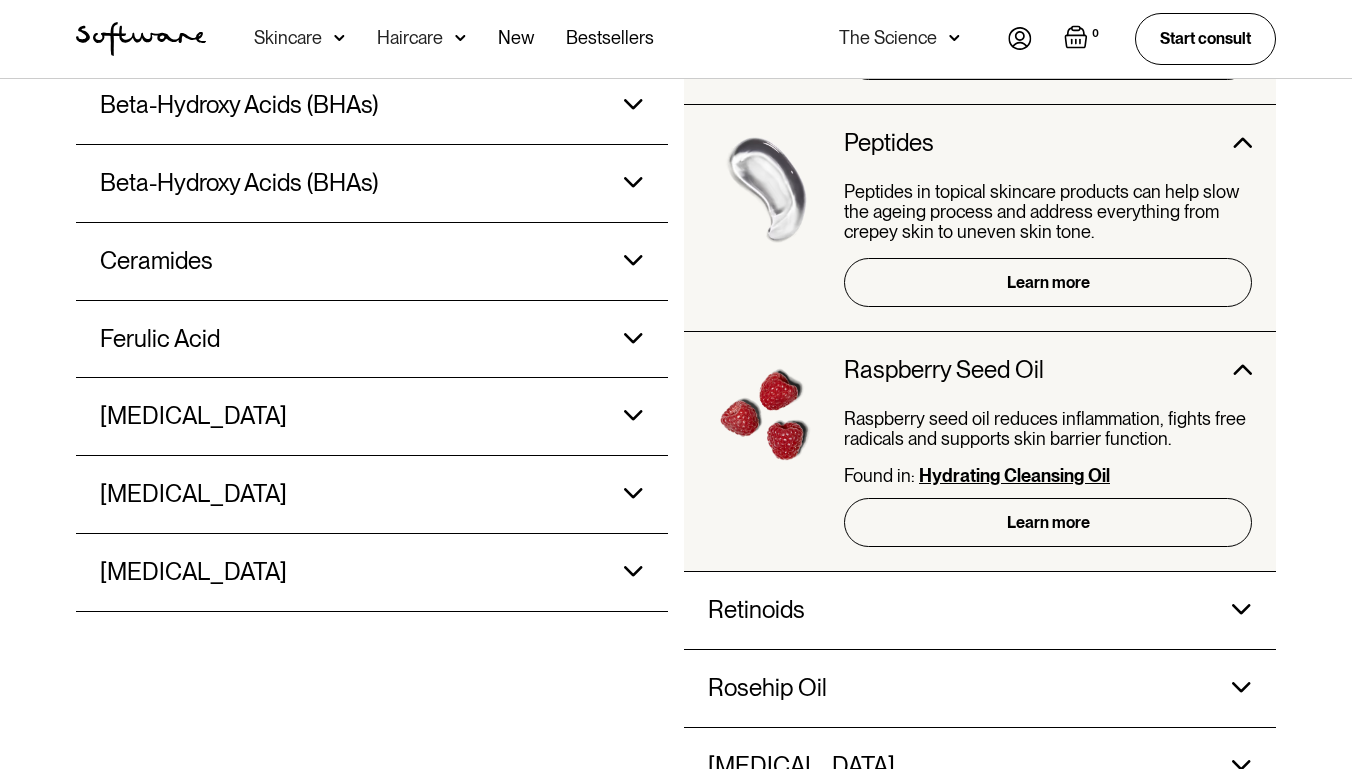scroll, scrollTop: 2353, scrollLeft: 0, axis: vertical 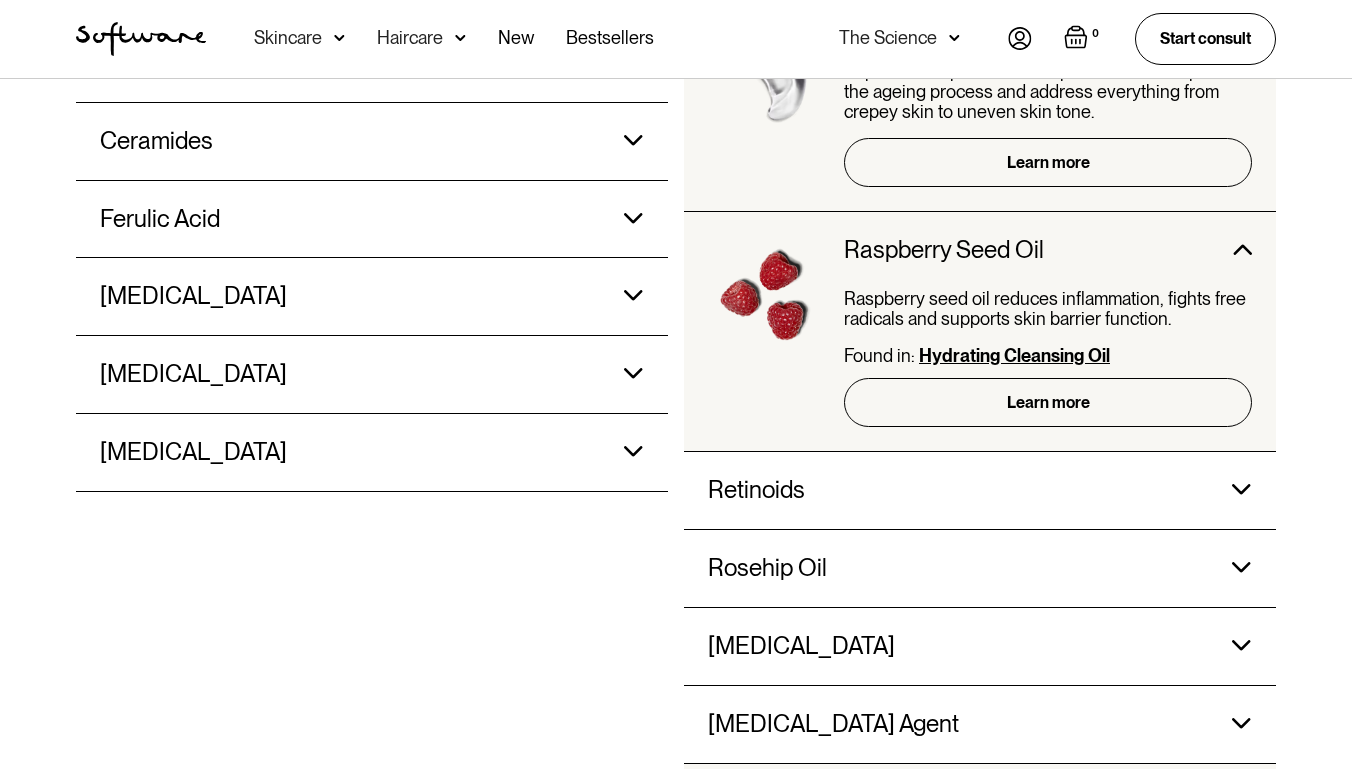 click on "Retinoids" at bounding box center (903, -482) 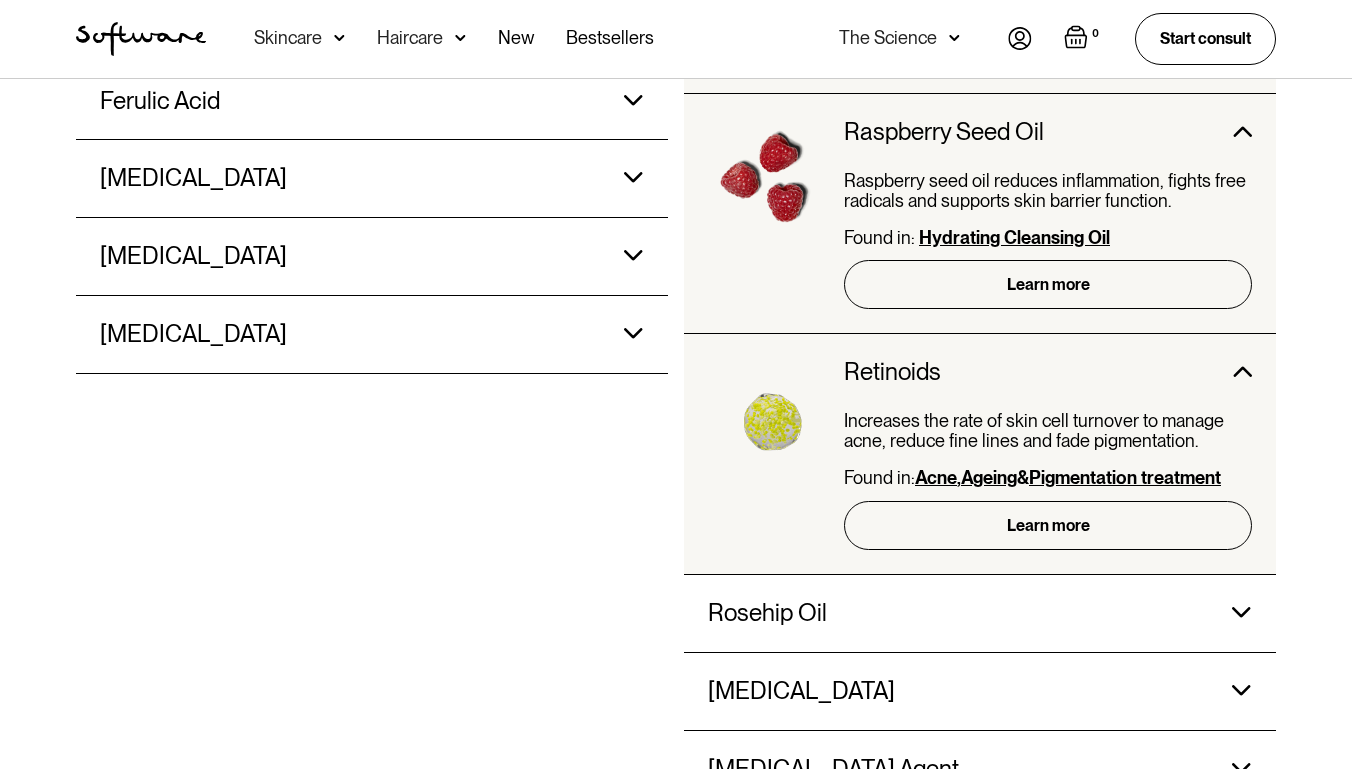 scroll, scrollTop: 2651, scrollLeft: 0, axis: vertical 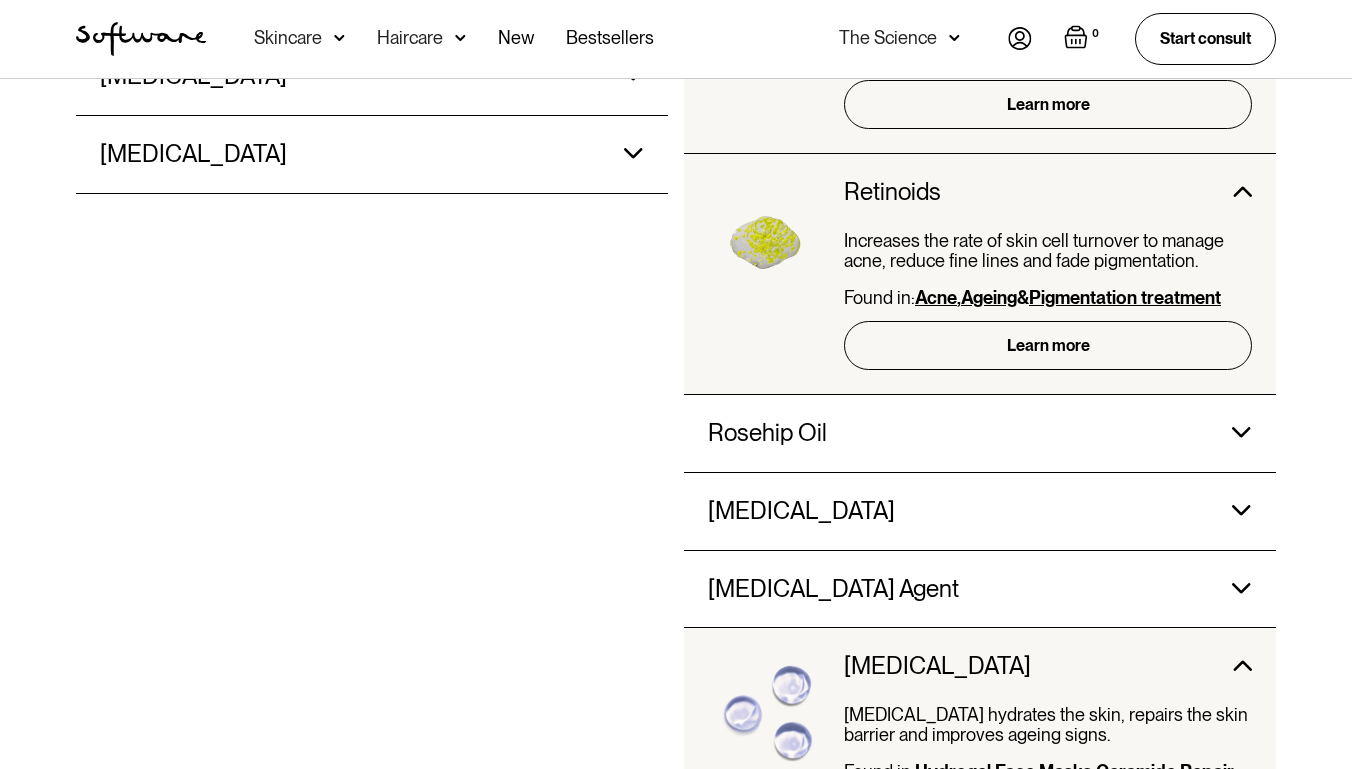 click on "Rosehip Oil" at bounding box center [903, -780] 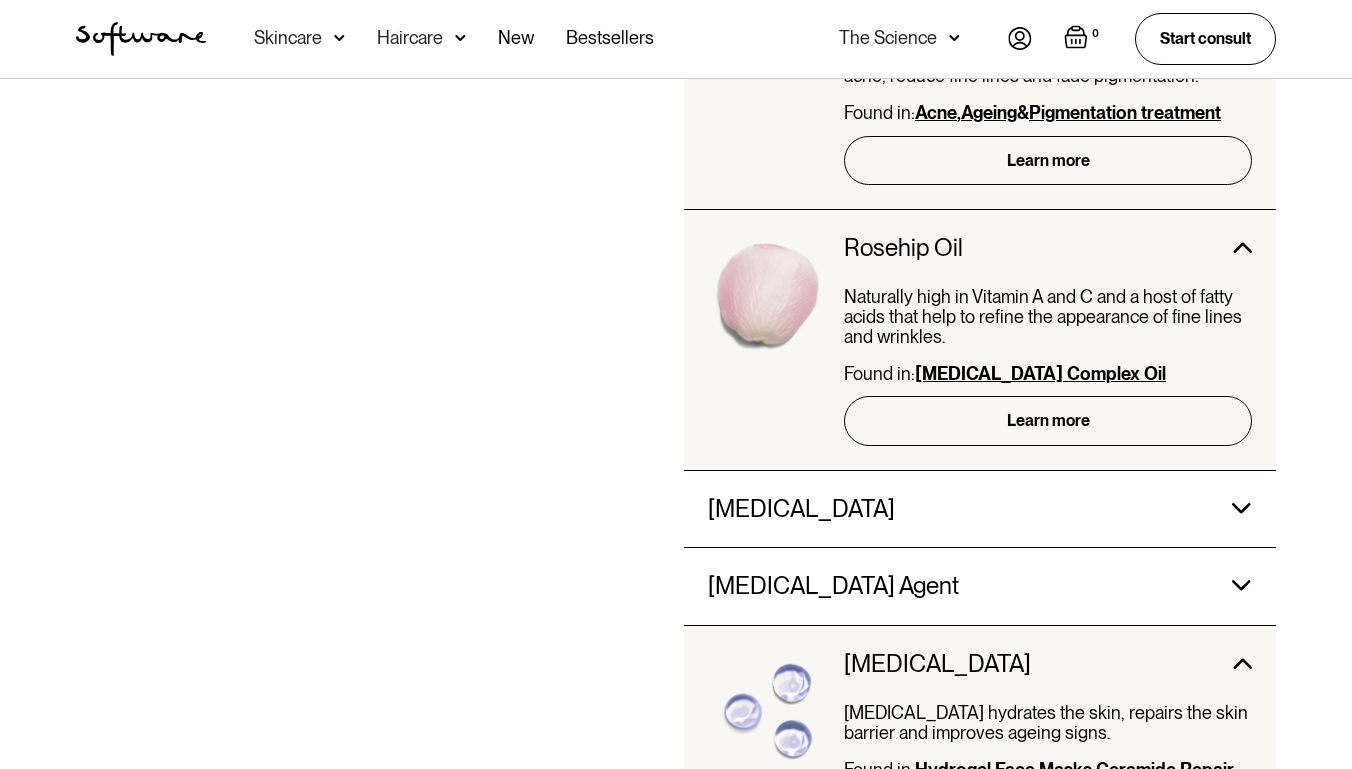 scroll, scrollTop: 2882, scrollLeft: 0, axis: vertical 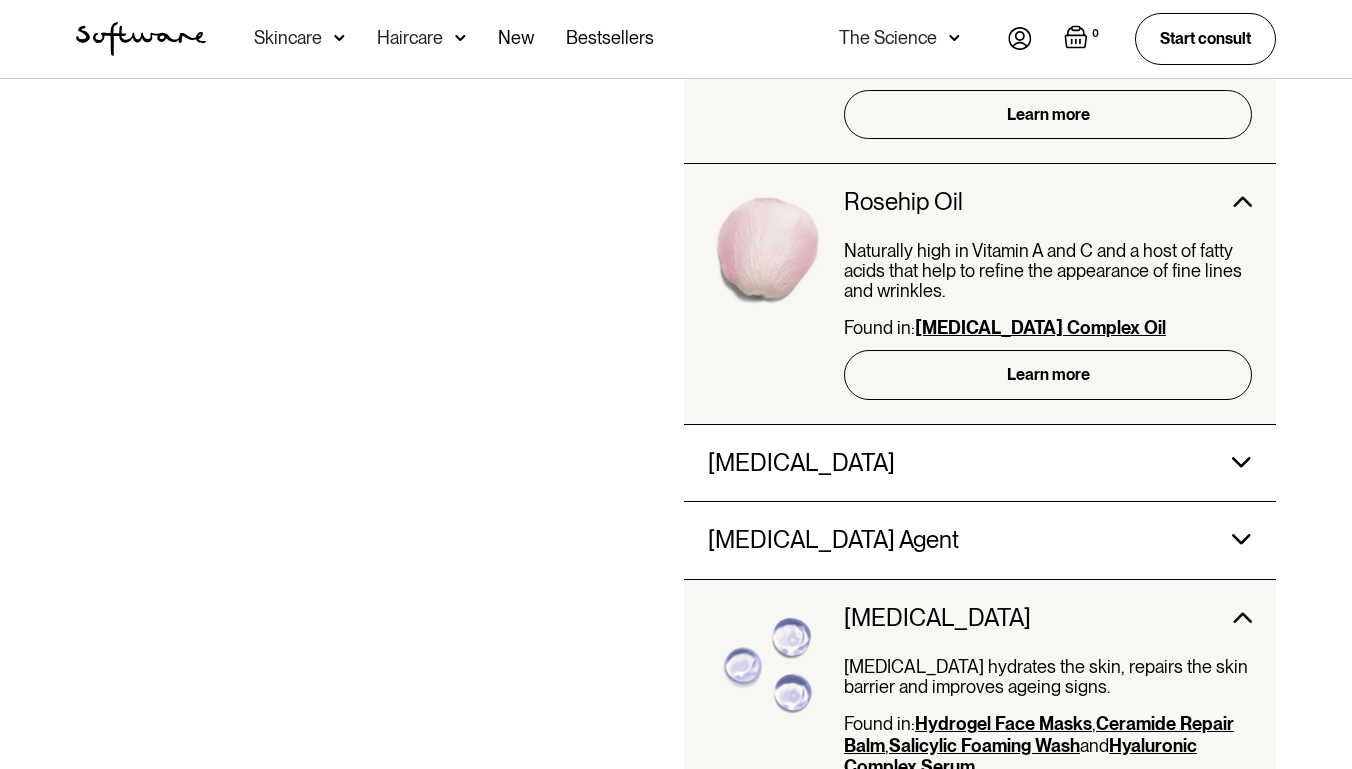 click on "[MEDICAL_DATA]" at bounding box center [903, -1011] 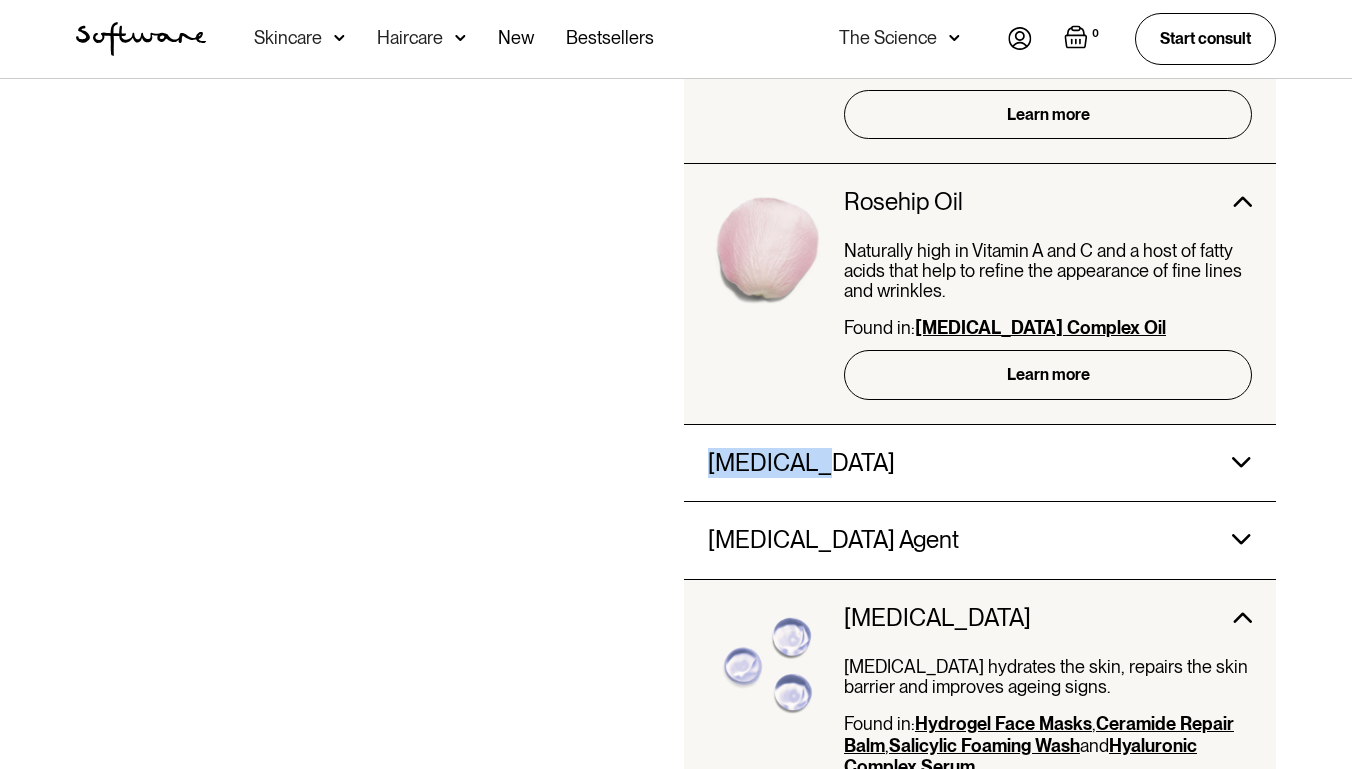 click on "[MEDICAL_DATA]" at bounding box center (903, -1011) 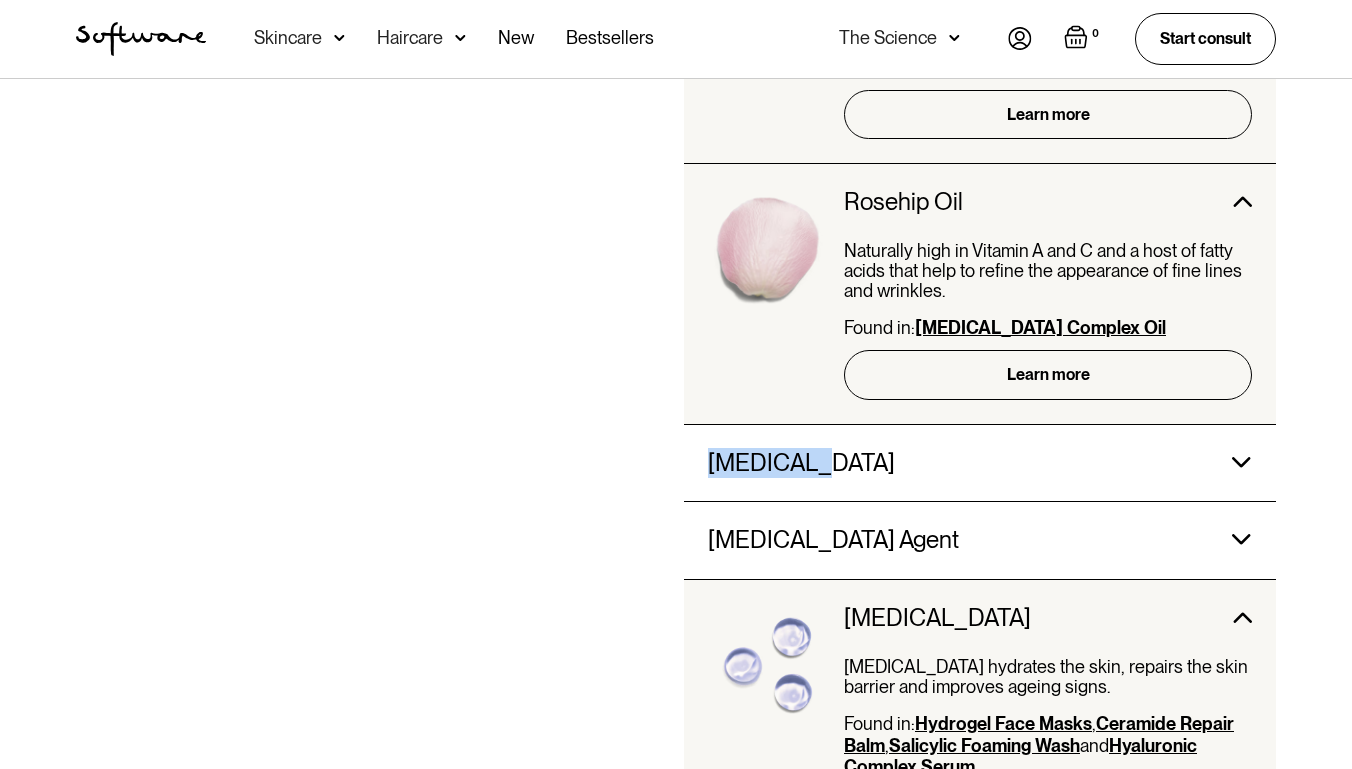 click on "[MEDICAL_DATA]" at bounding box center (903, -1011) 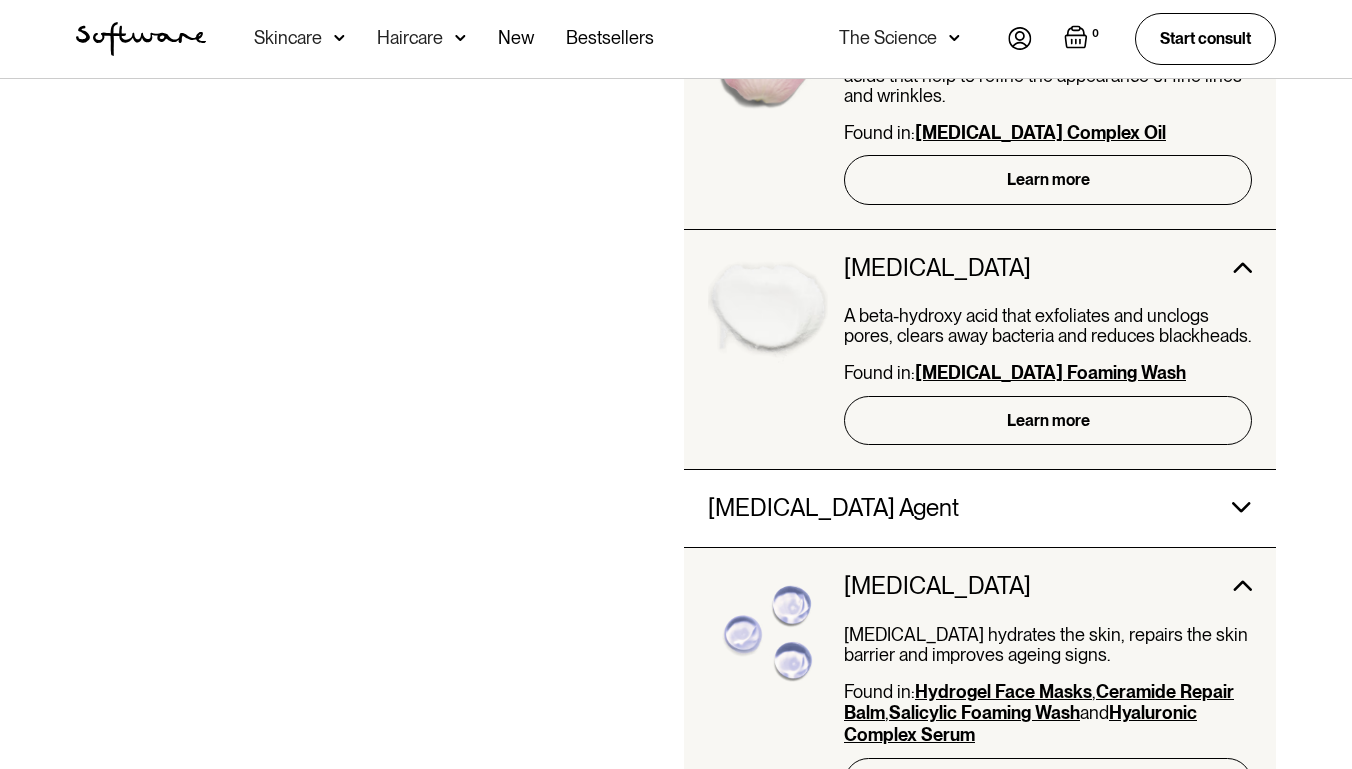 scroll, scrollTop: 3102, scrollLeft: 0, axis: vertical 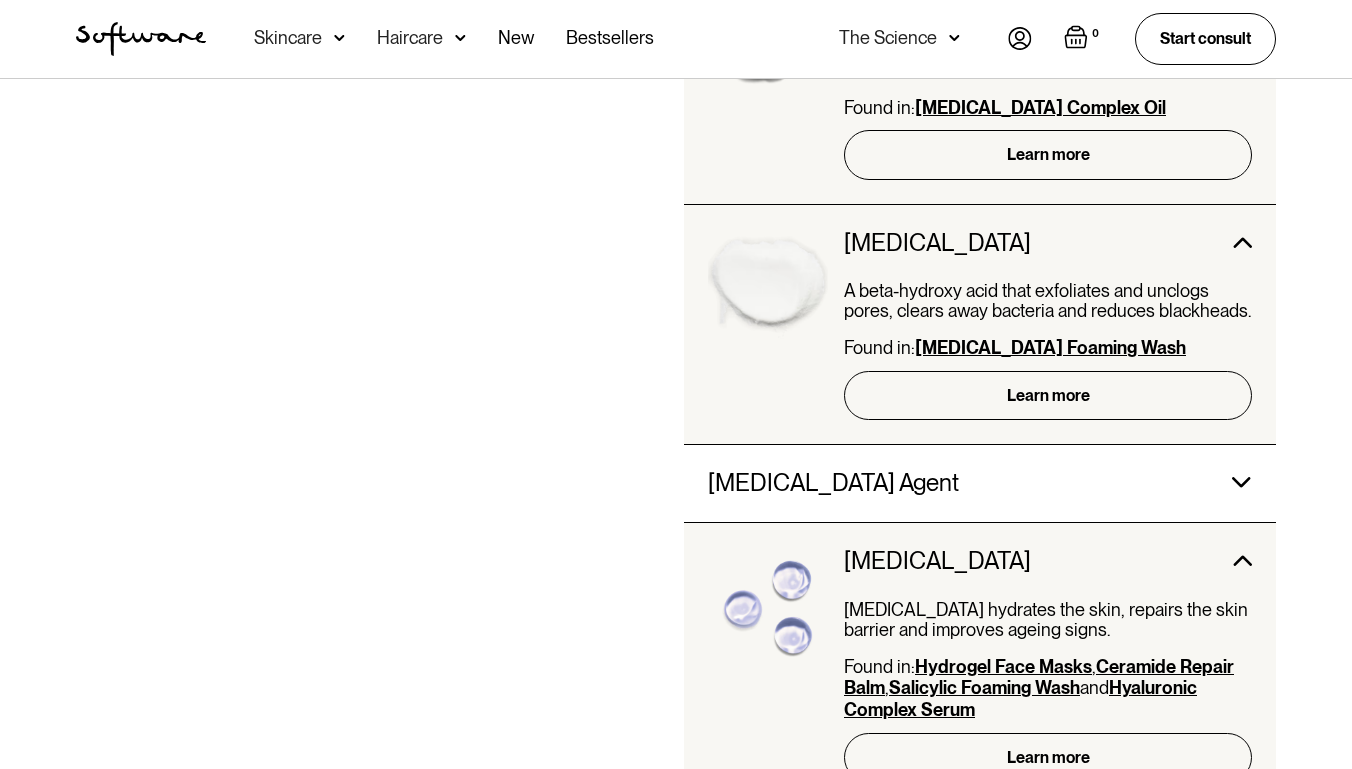 click at bounding box center (776, -1185) 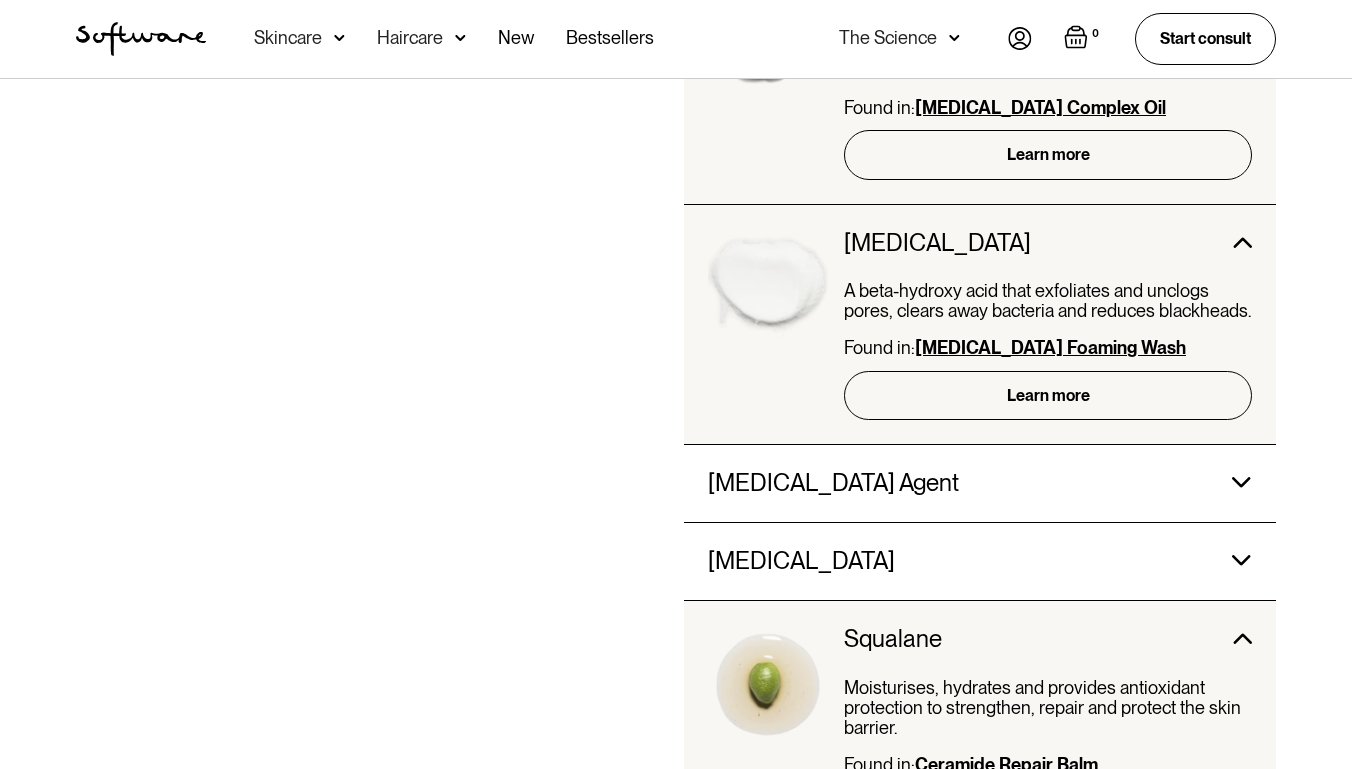 click on "[MEDICAL_DATA] Agent" at bounding box center (1048, -1231) 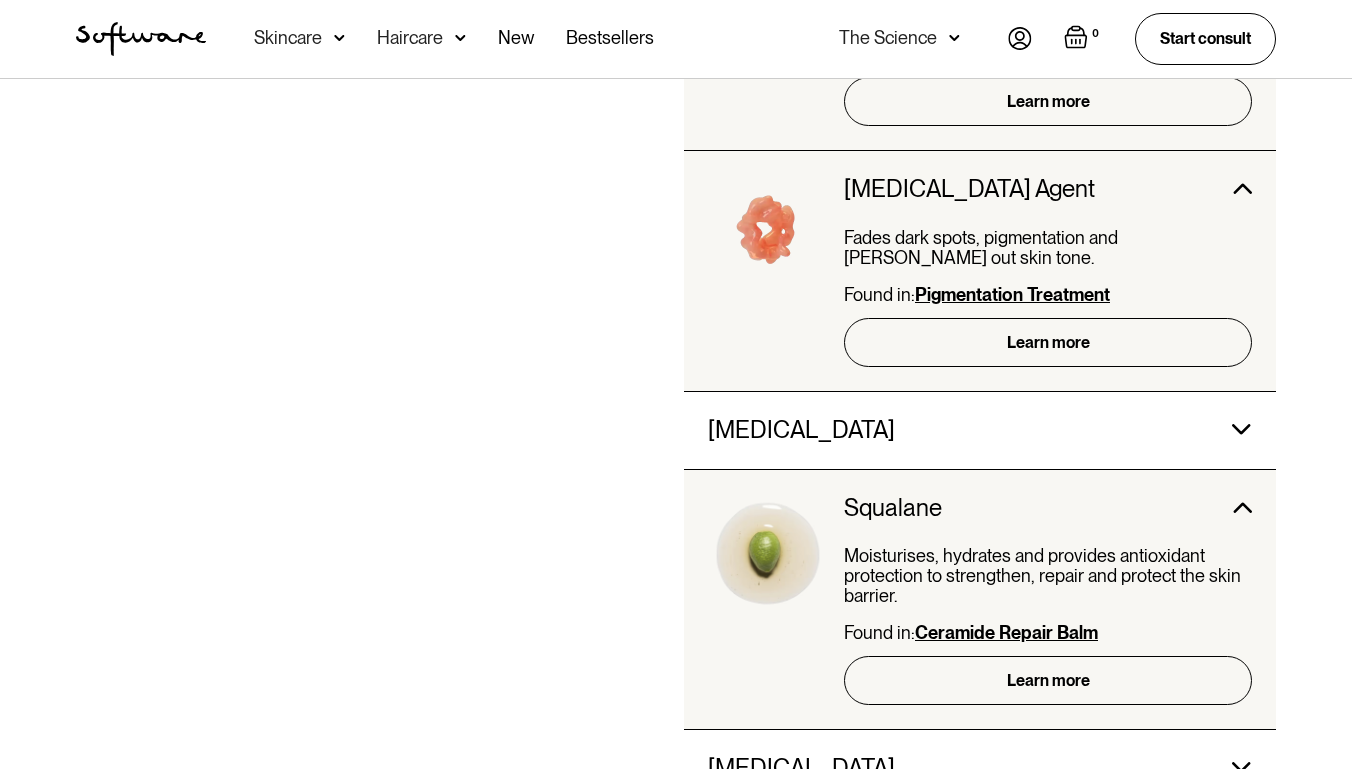 scroll, scrollTop: 3425, scrollLeft: 0, axis: vertical 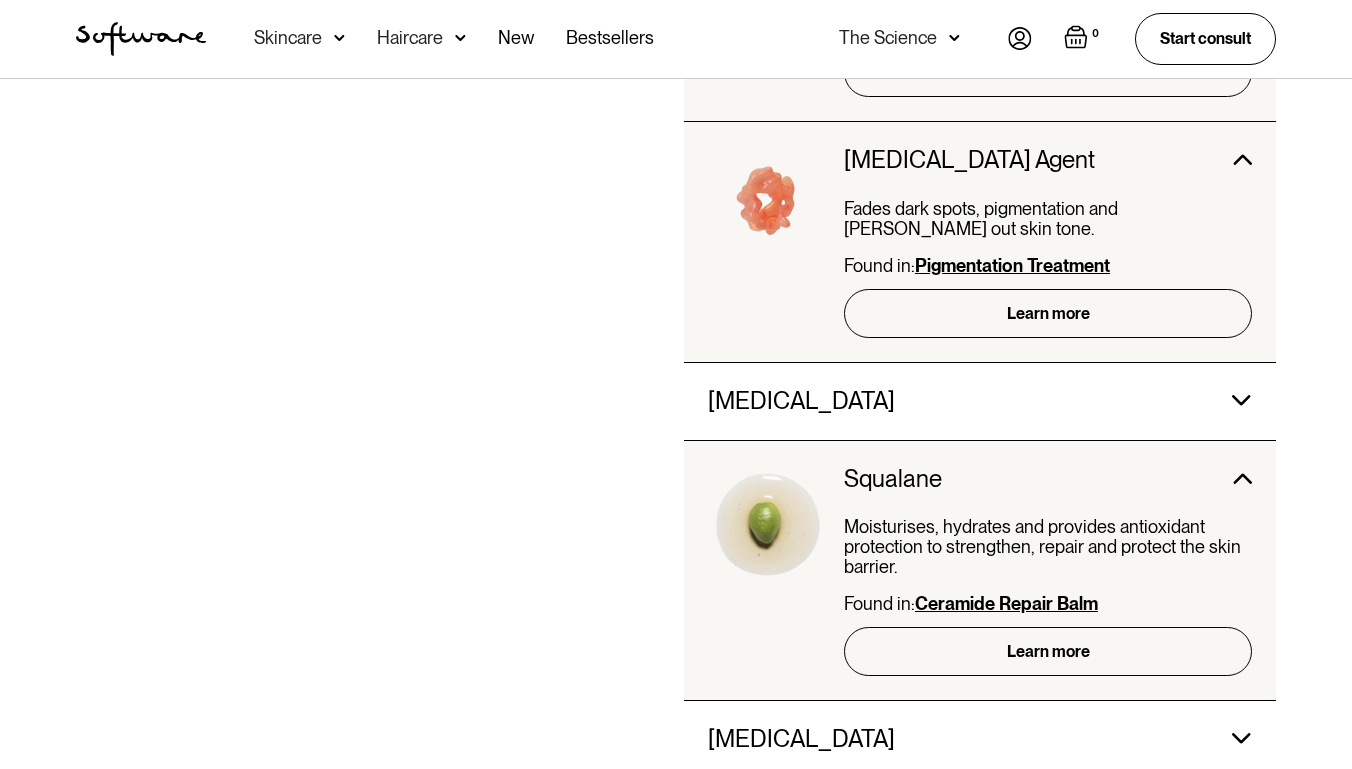 click on "[MEDICAL_DATA]" at bounding box center (903, -1554) 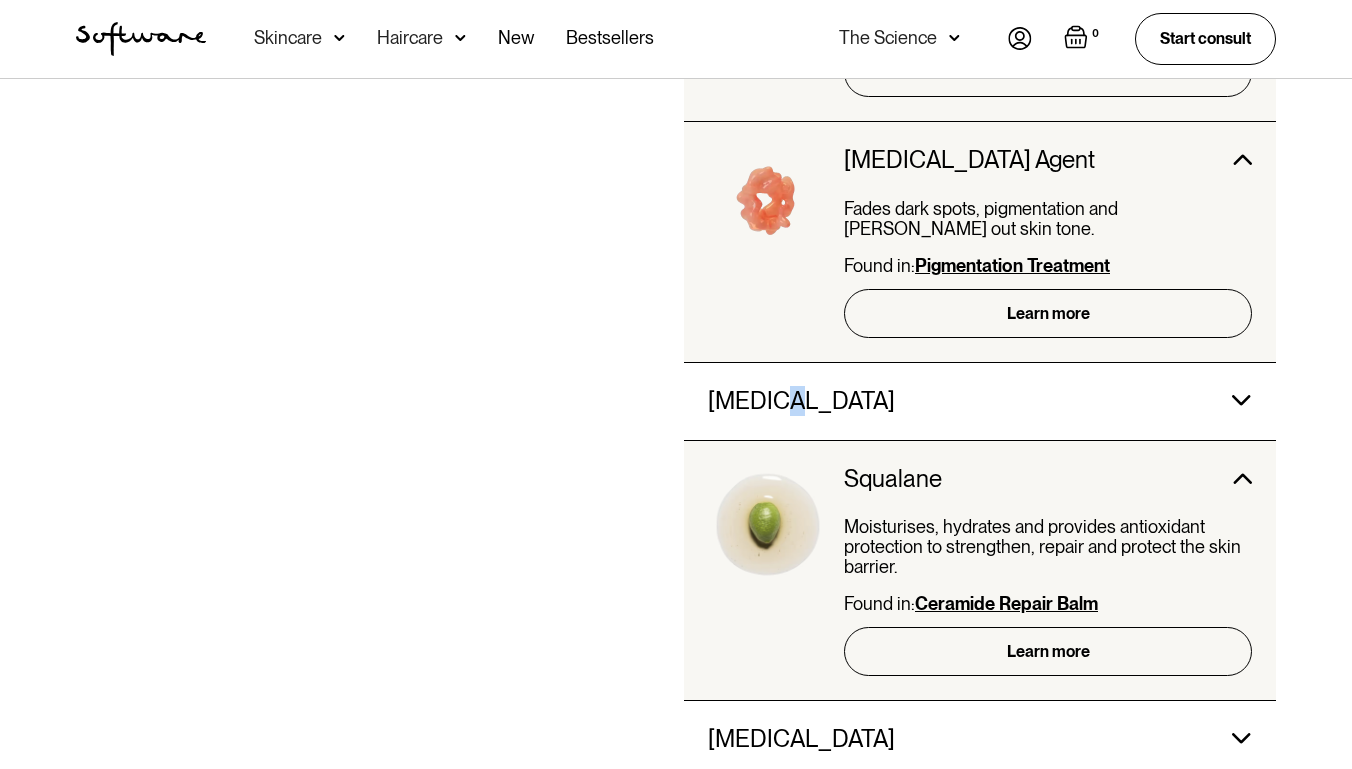 click on "Sodium Hyaluronate Sodium hyaluronate hydrates the skin, repairs the skin barrier and improves ageing signs. Found in:  Hydrogel Face Masks ,  Ceramide Repair Balm ,  Salicylic Foaming Wash  and  Hyaluronic Complex Serum Learn more" at bounding box center [980, -1472] 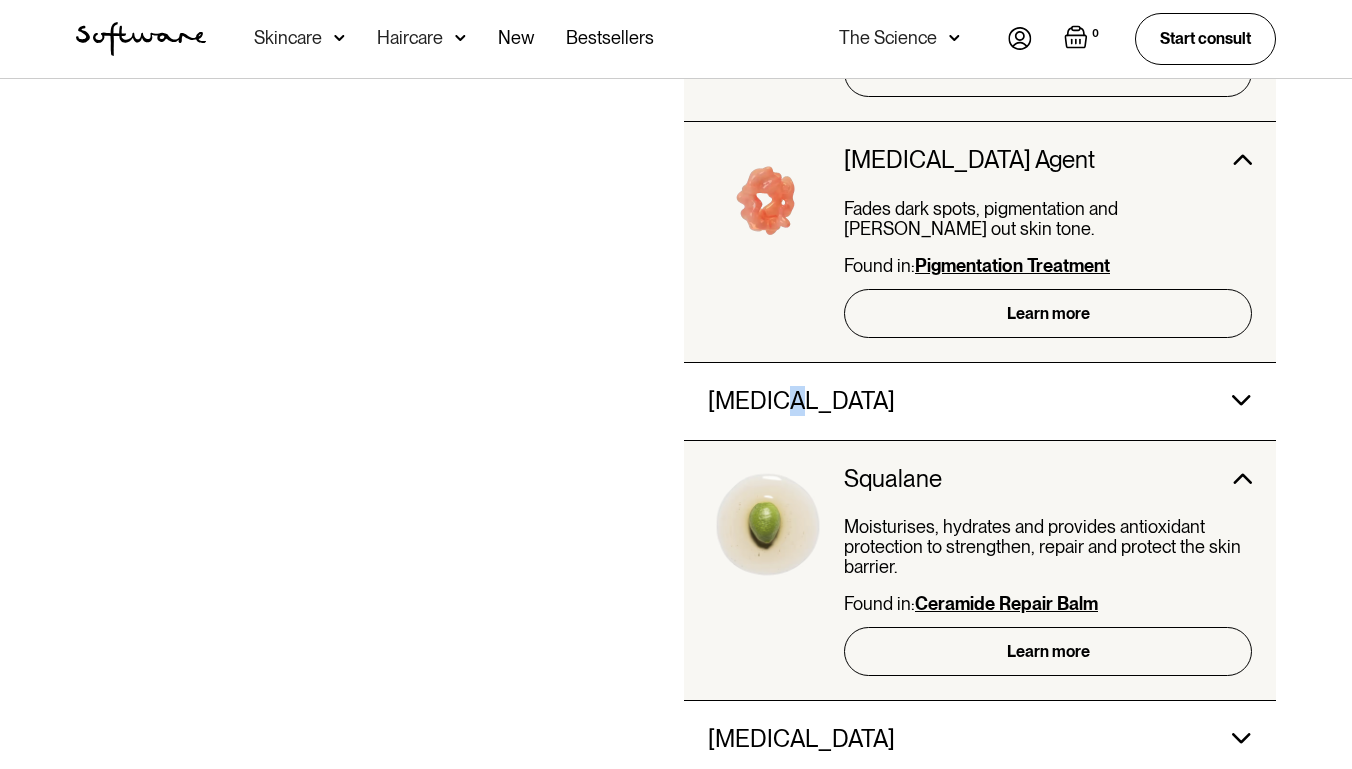 click on "[MEDICAL_DATA]" at bounding box center (903, -1554) 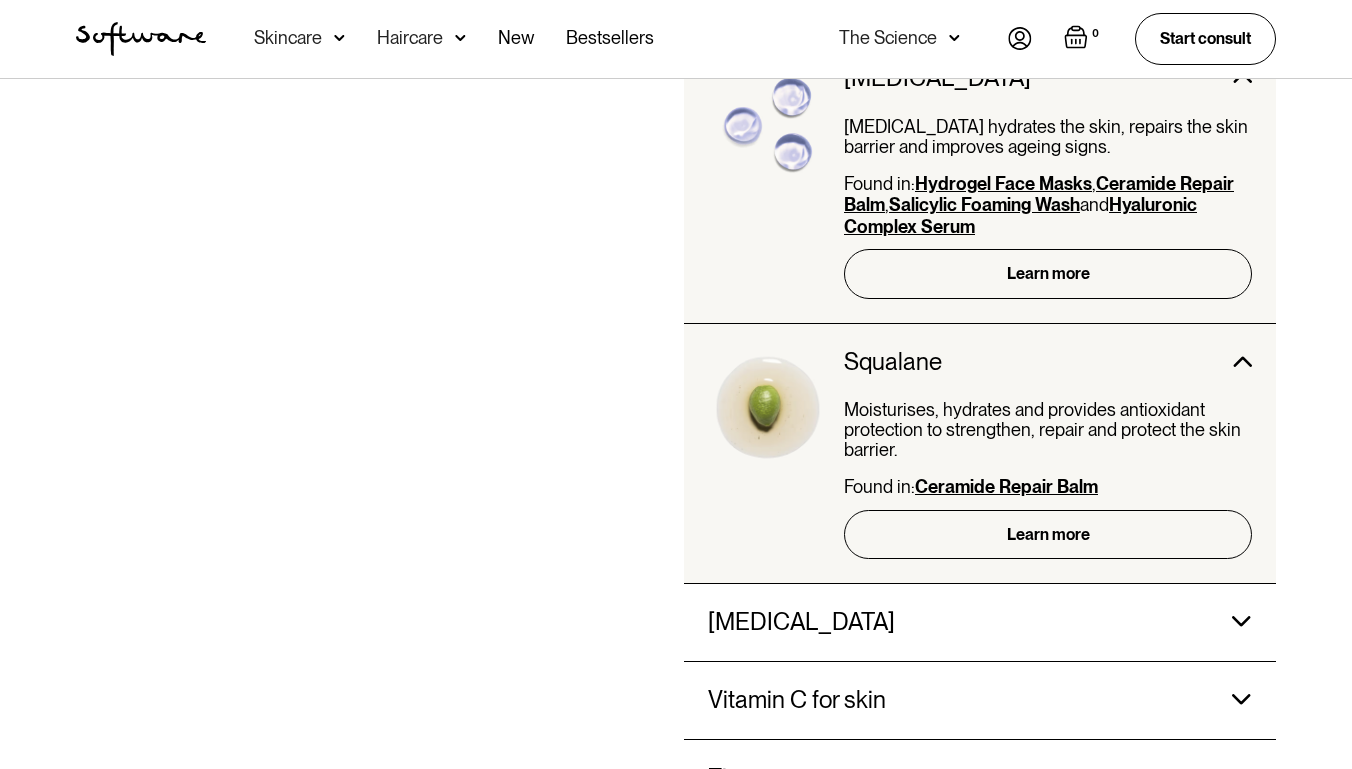 scroll, scrollTop: 3783, scrollLeft: 0, axis: vertical 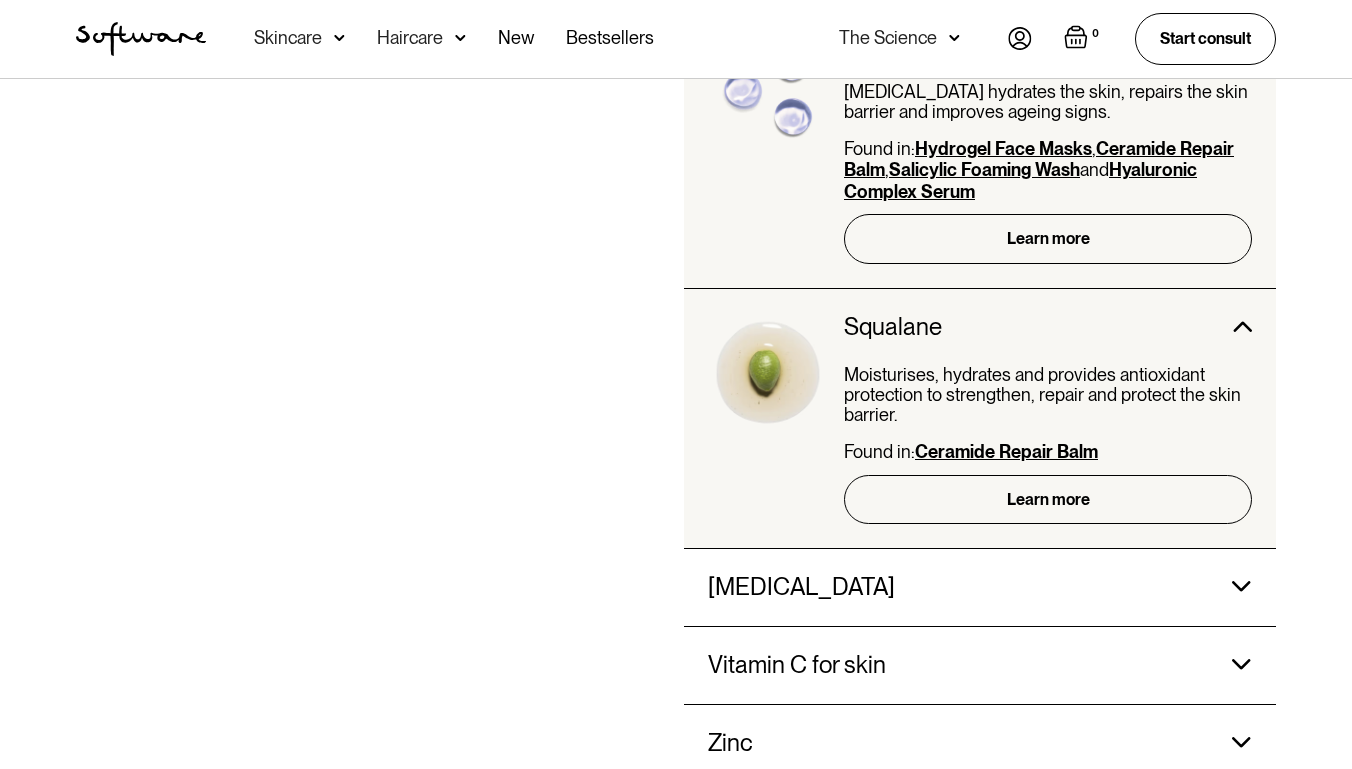 click on "[MEDICAL_DATA]" at bounding box center [903, -1912] 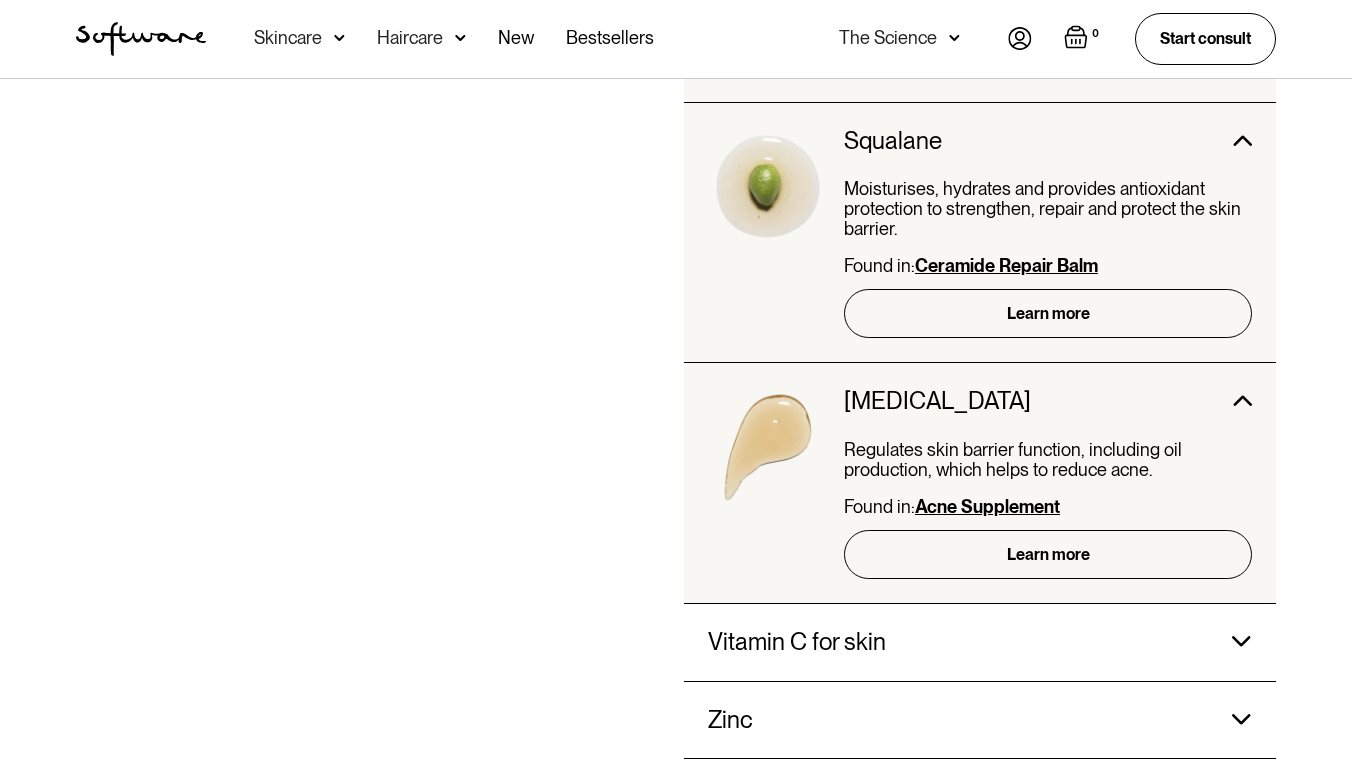scroll, scrollTop: 4043, scrollLeft: 0, axis: vertical 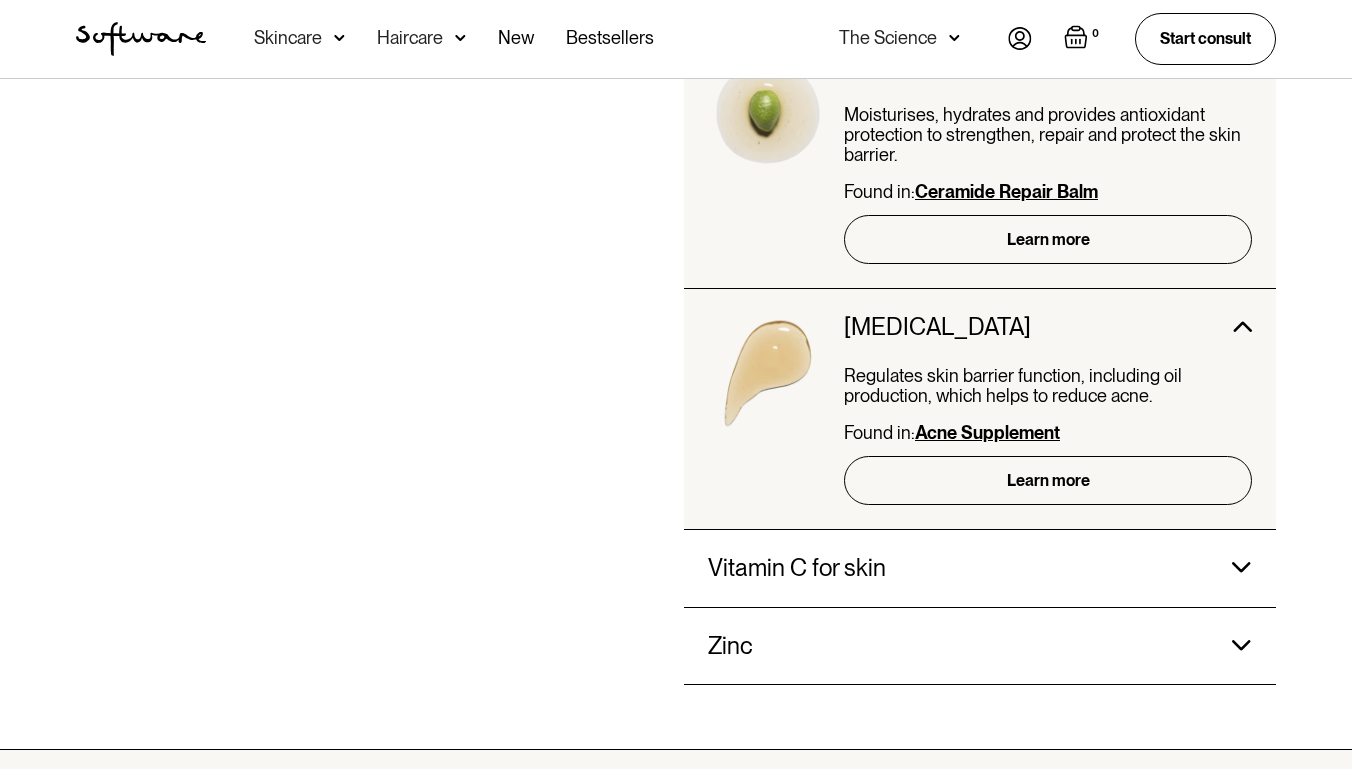 click on "Vitamin C for skin" at bounding box center (903, -2172) 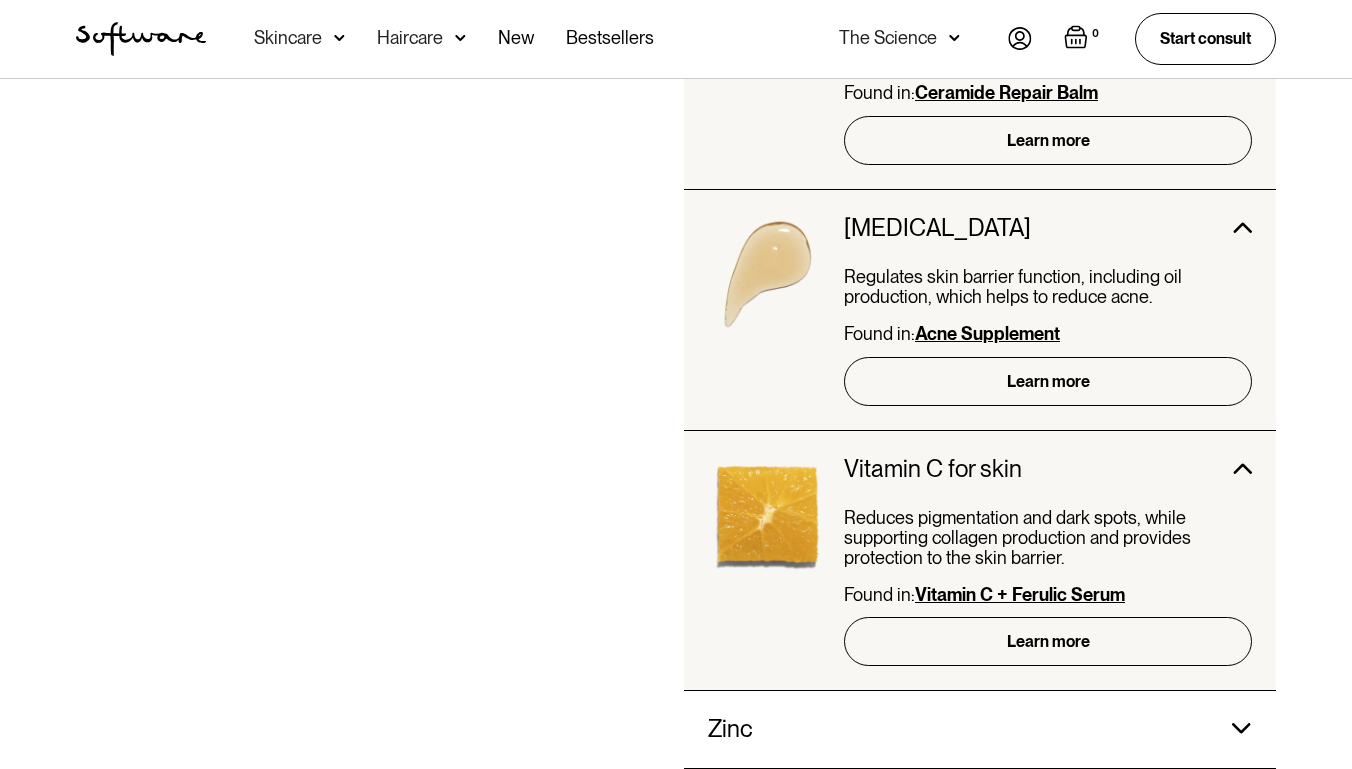 scroll, scrollTop: 4181, scrollLeft: 0, axis: vertical 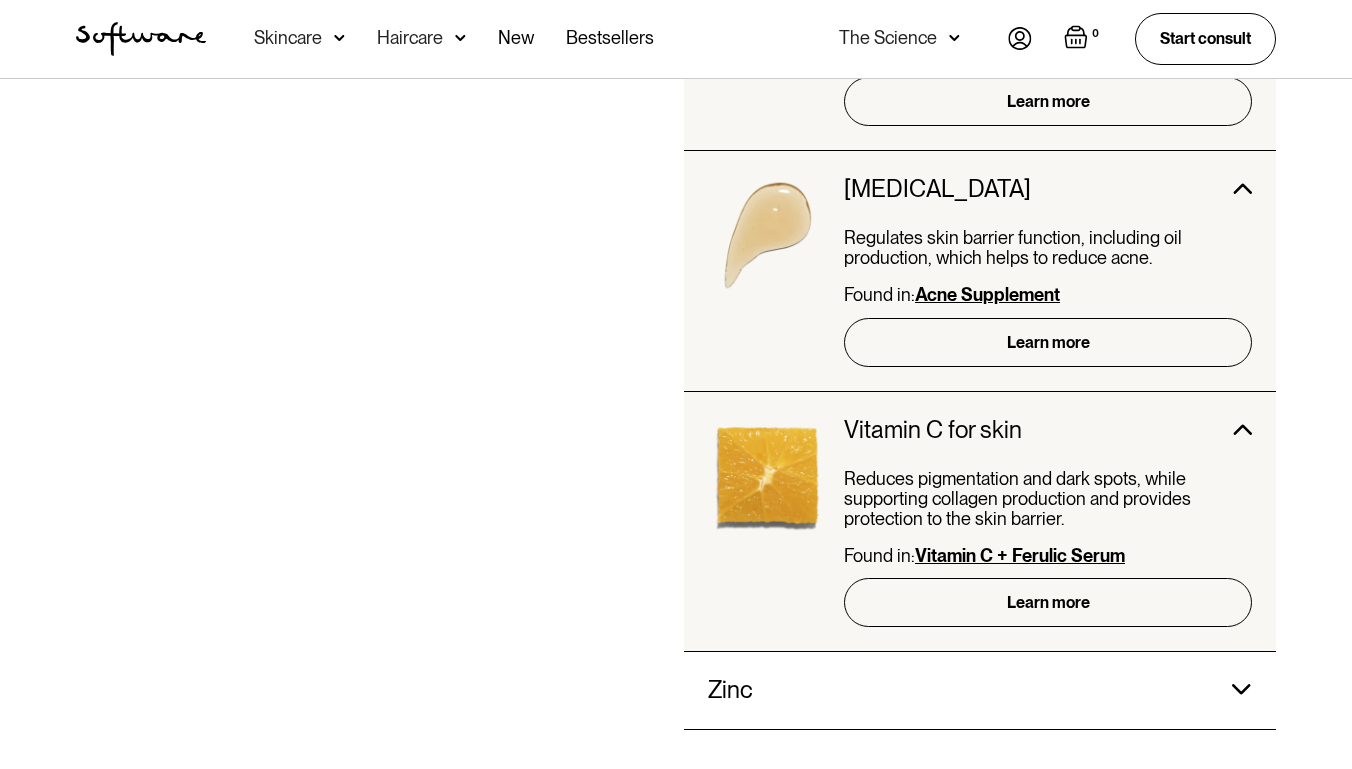 click on "Zinc" at bounding box center [1048, -2310] 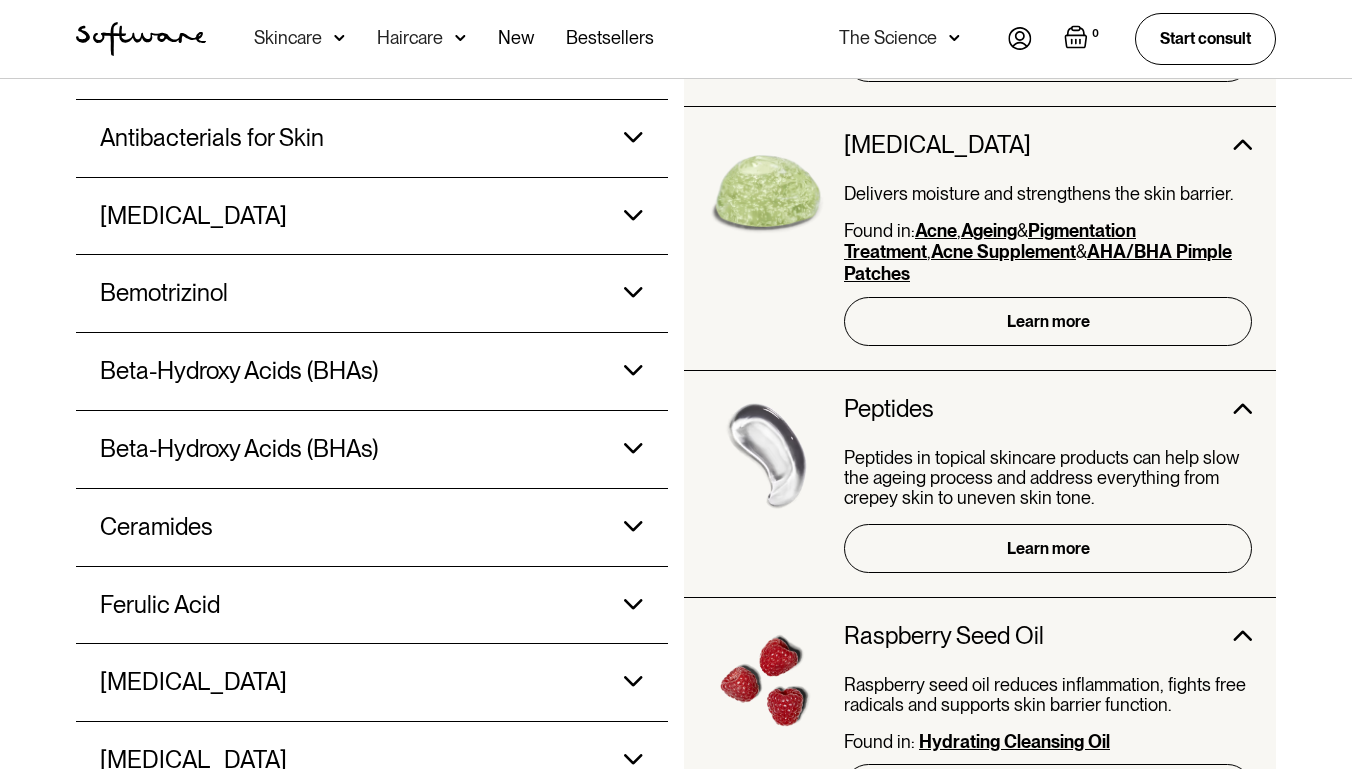 scroll, scrollTop: 1575, scrollLeft: 0, axis: vertical 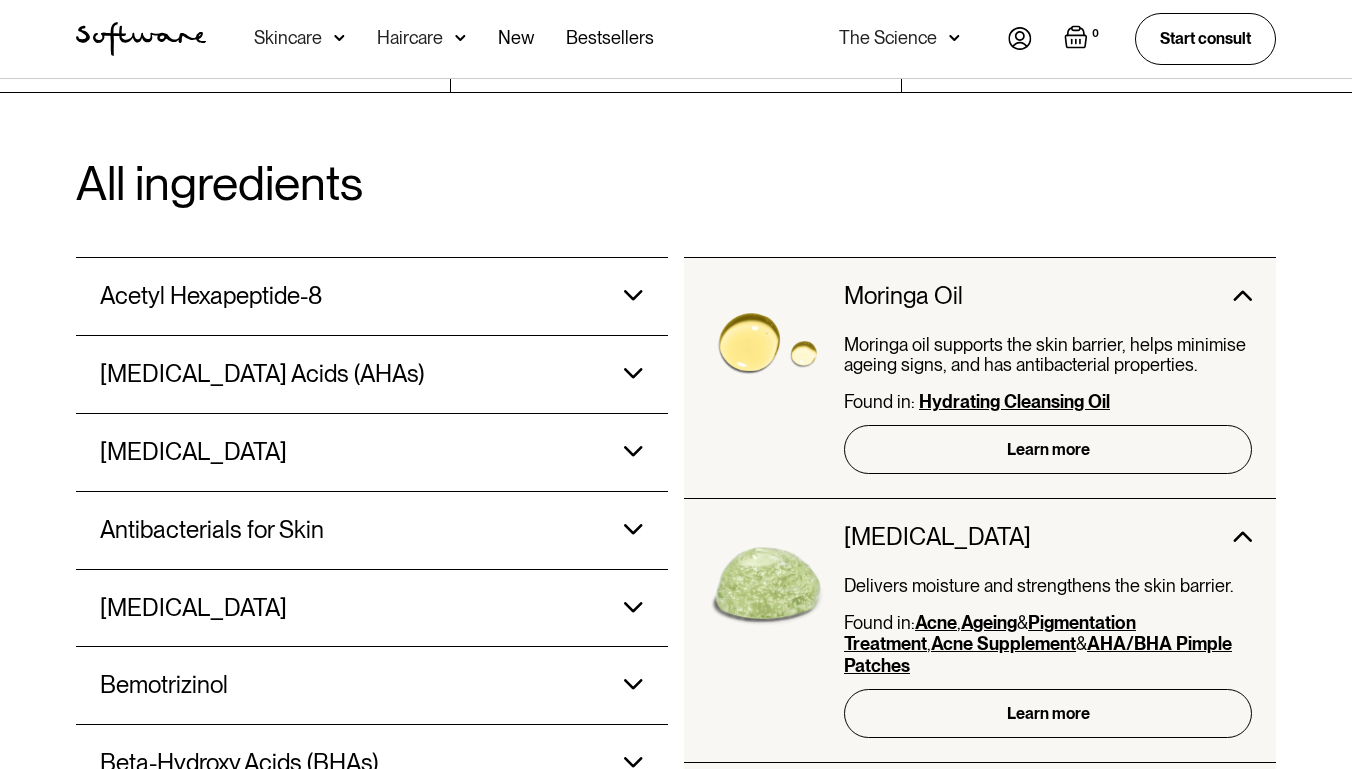 click on "Acetyl Hexapeptide-8" at bounding box center (211, 296) 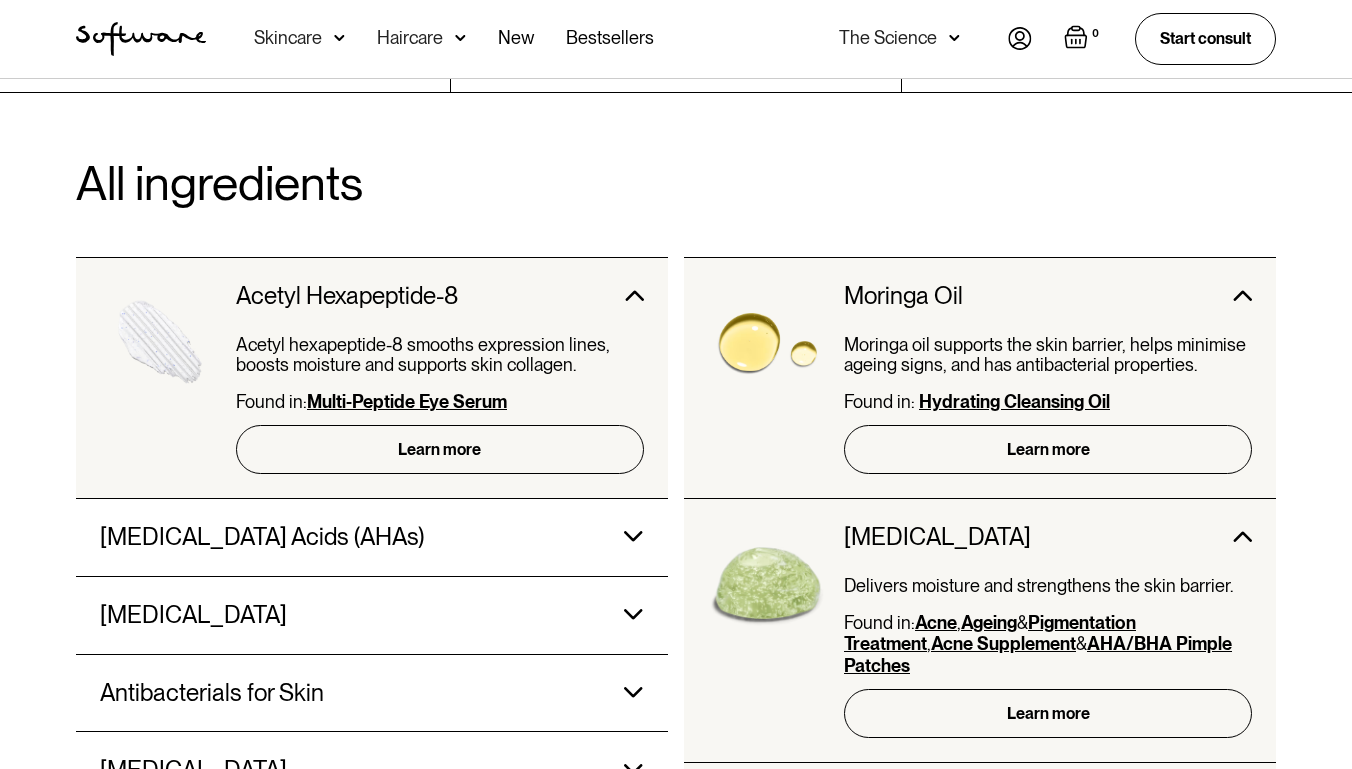 click on "[MEDICAL_DATA] Acids (AHAs)" at bounding box center (347, 296) 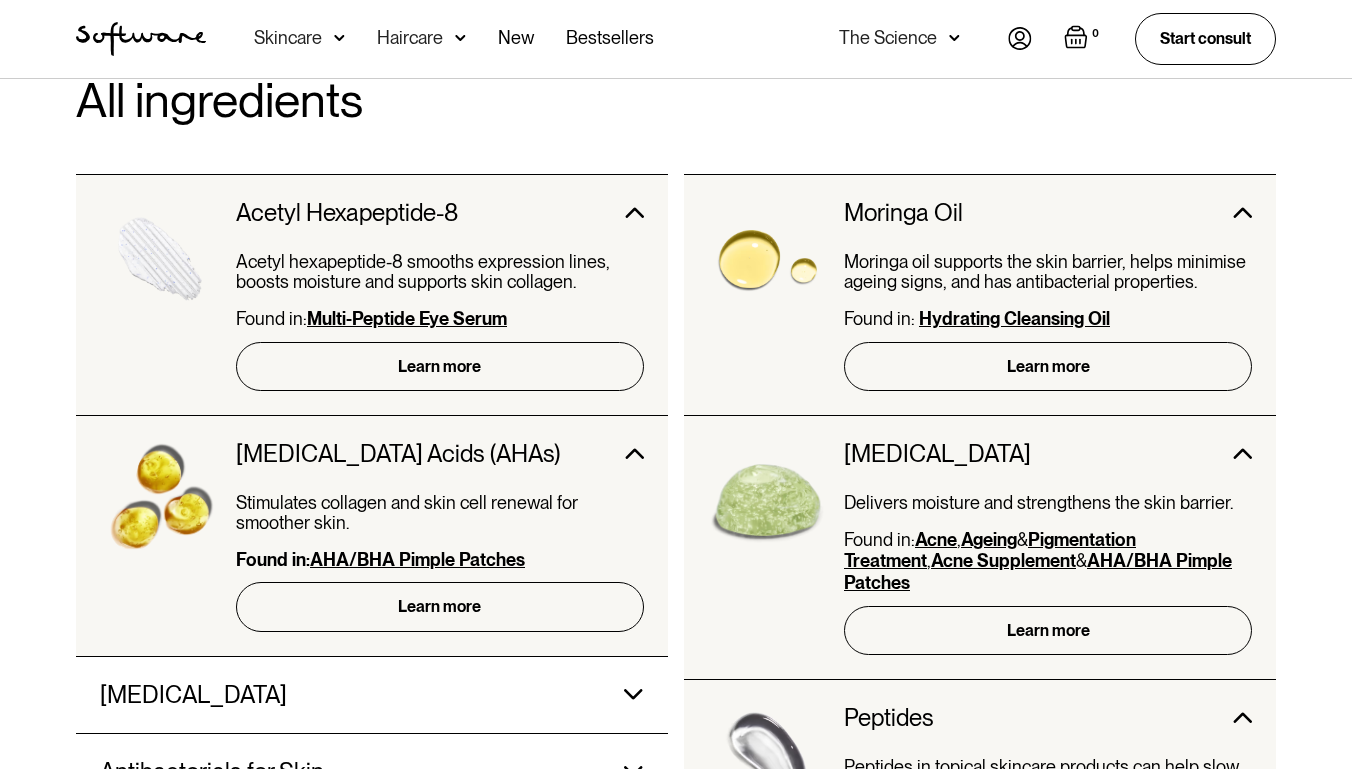 scroll, scrollTop: 1865, scrollLeft: 0, axis: vertical 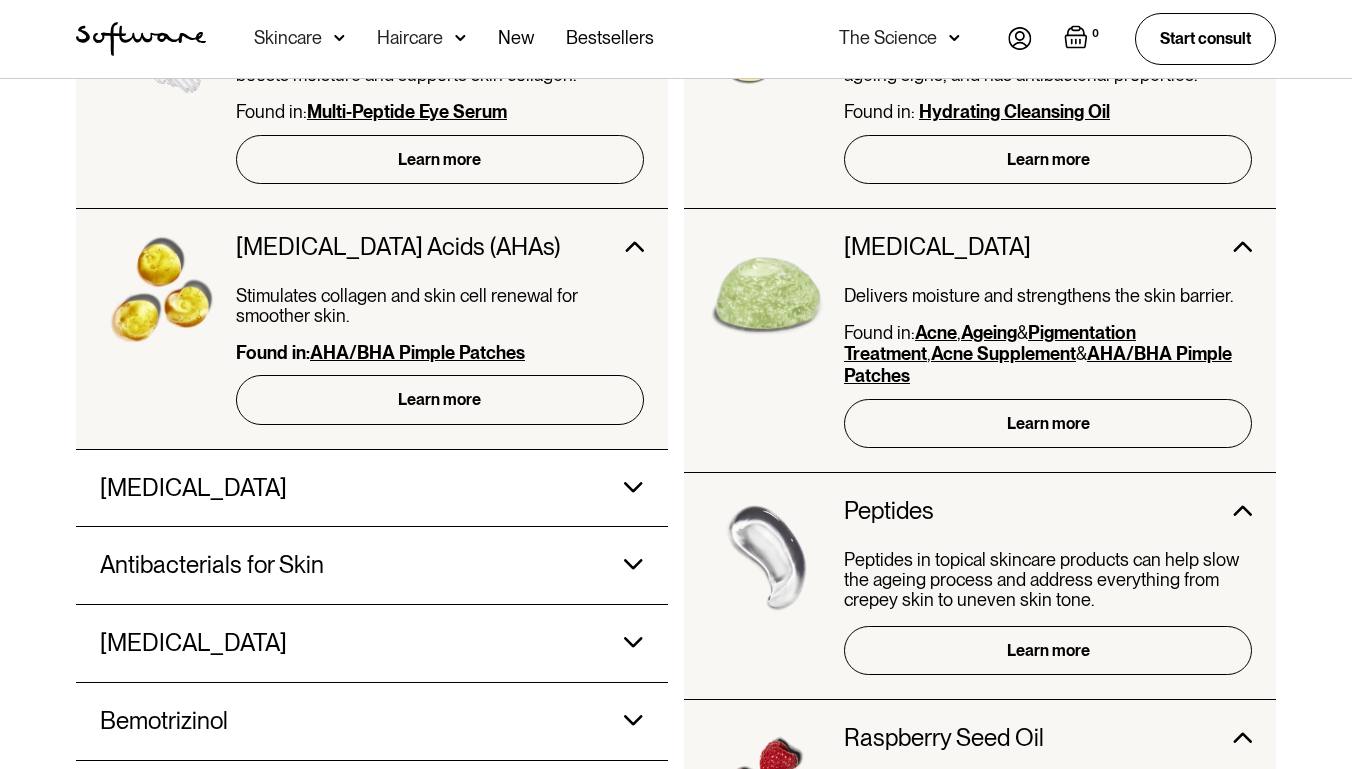 click on "[MEDICAL_DATA]" at bounding box center [440, 6] 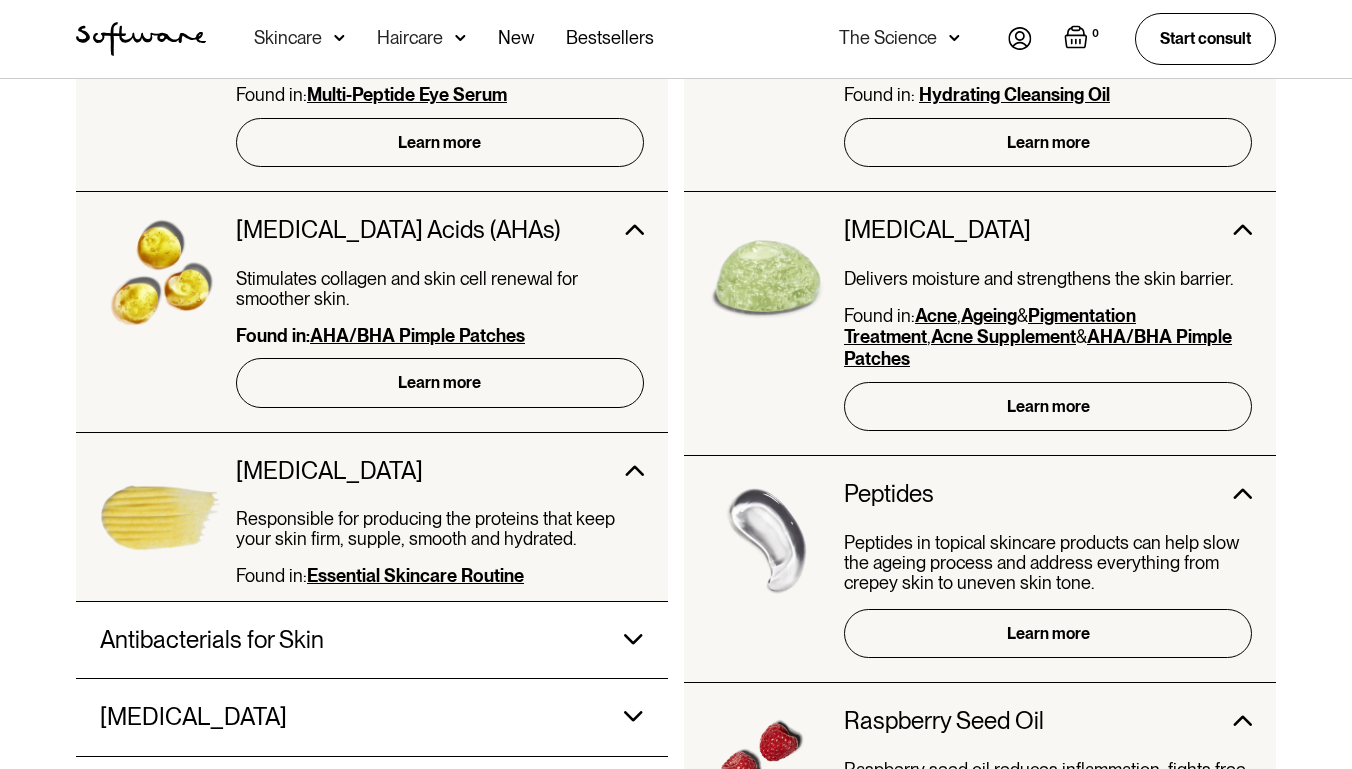 scroll, scrollTop: 1901, scrollLeft: 0, axis: vertical 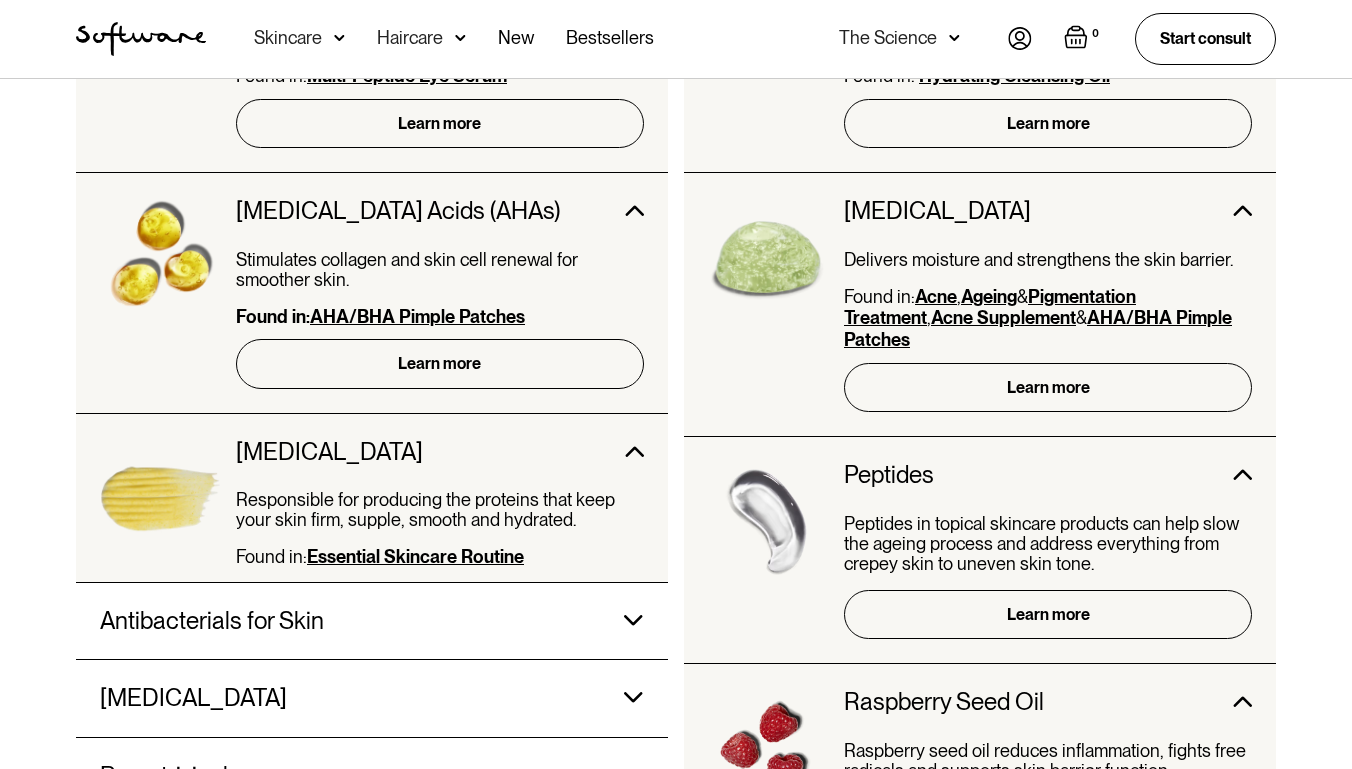 click on "Antibacterials for Skin" at bounding box center (347, -30) 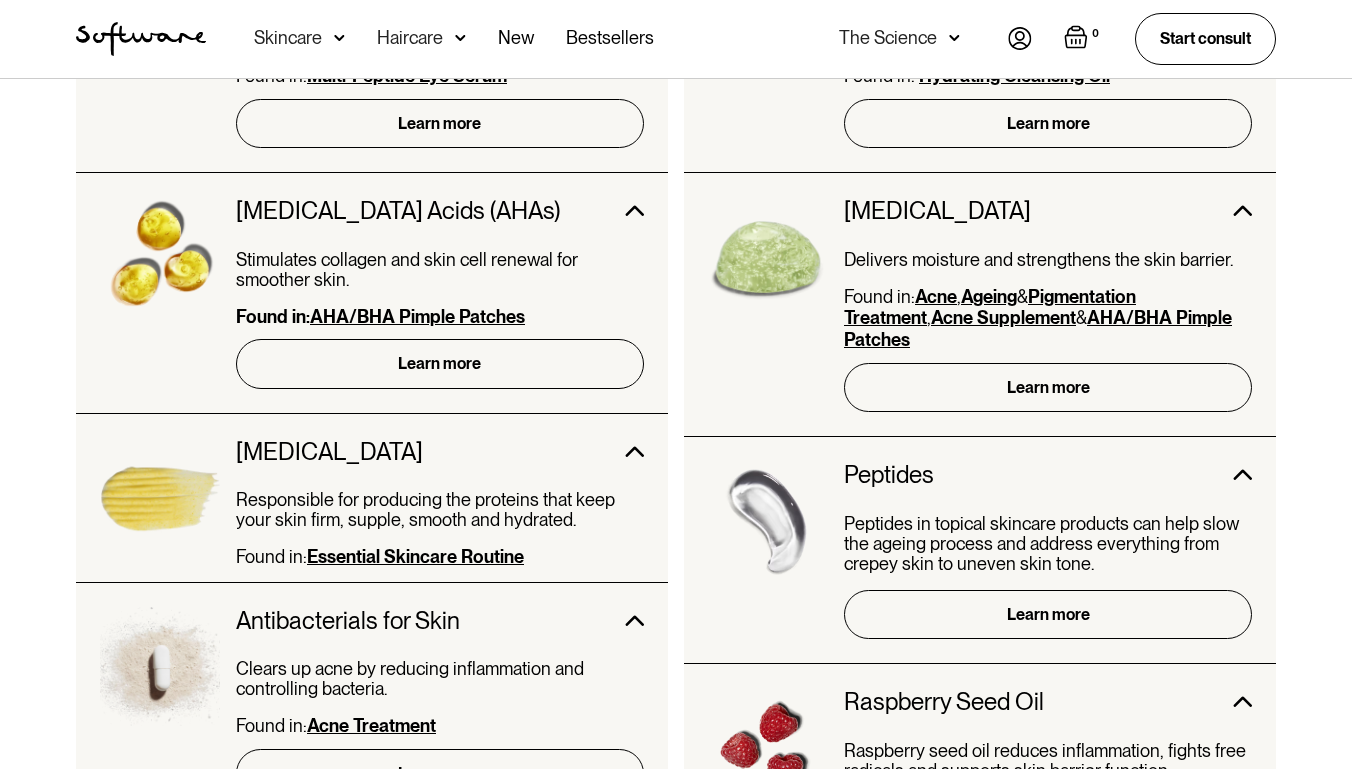 scroll, scrollTop: 2174, scrollLeft: 0, axis: vertical 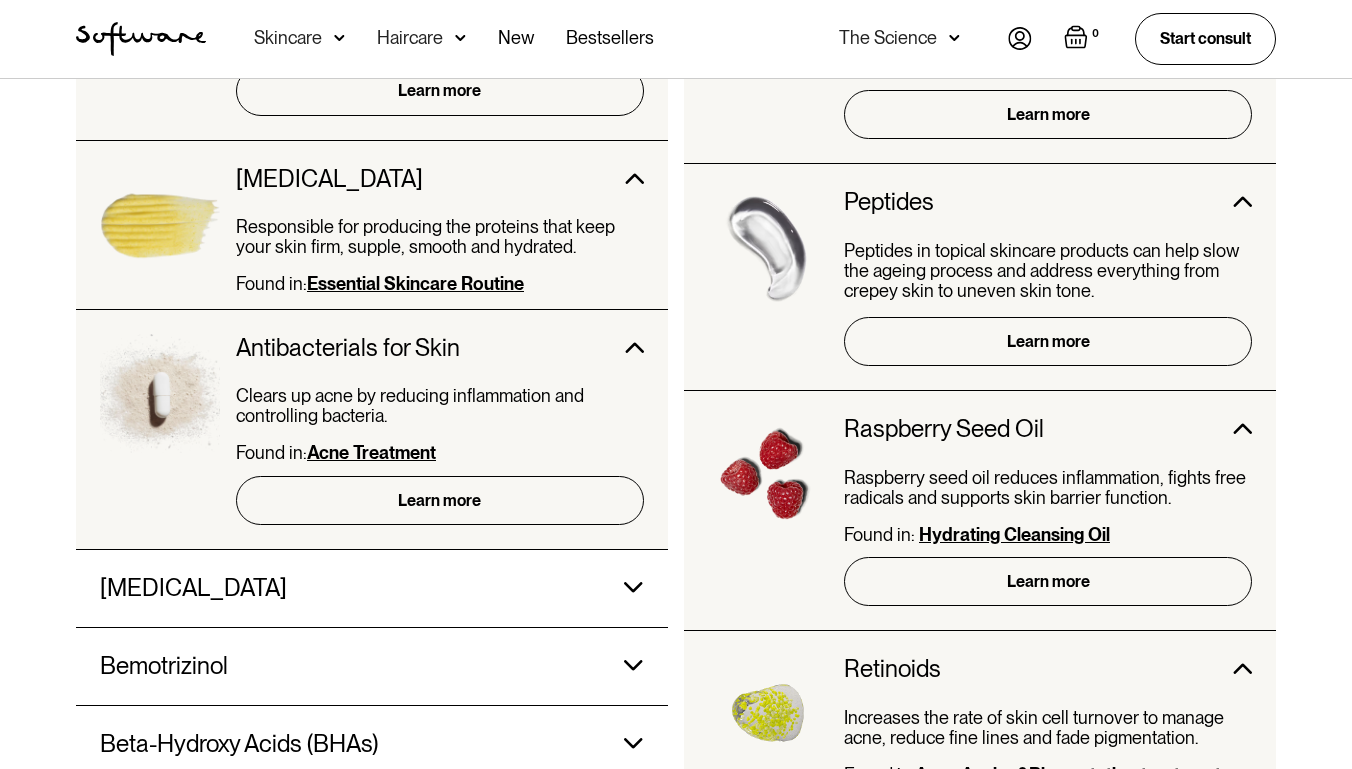 click on "[MEDICAL_DATA]" at bounding box center [440, -303] 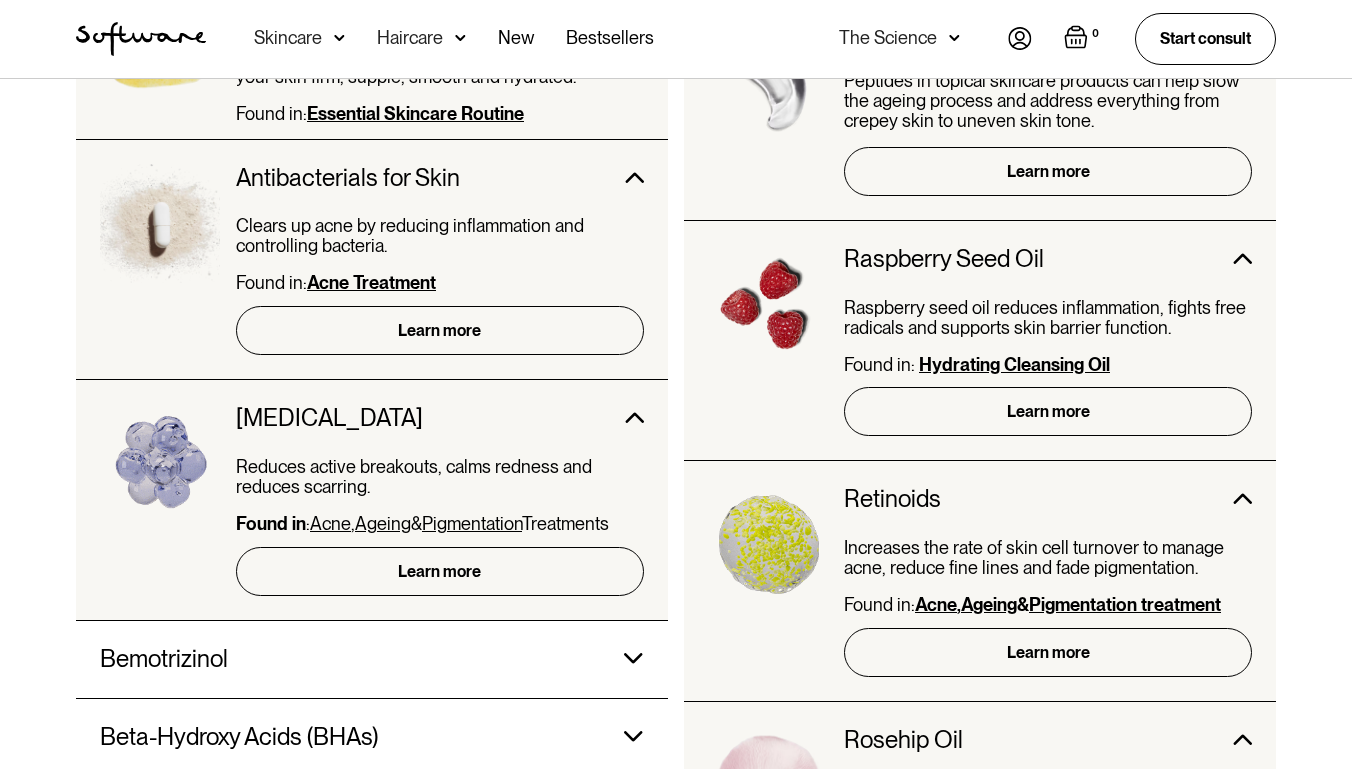 scroll, scrollTop: 2370, scrollLeft: 0, axis: vertical 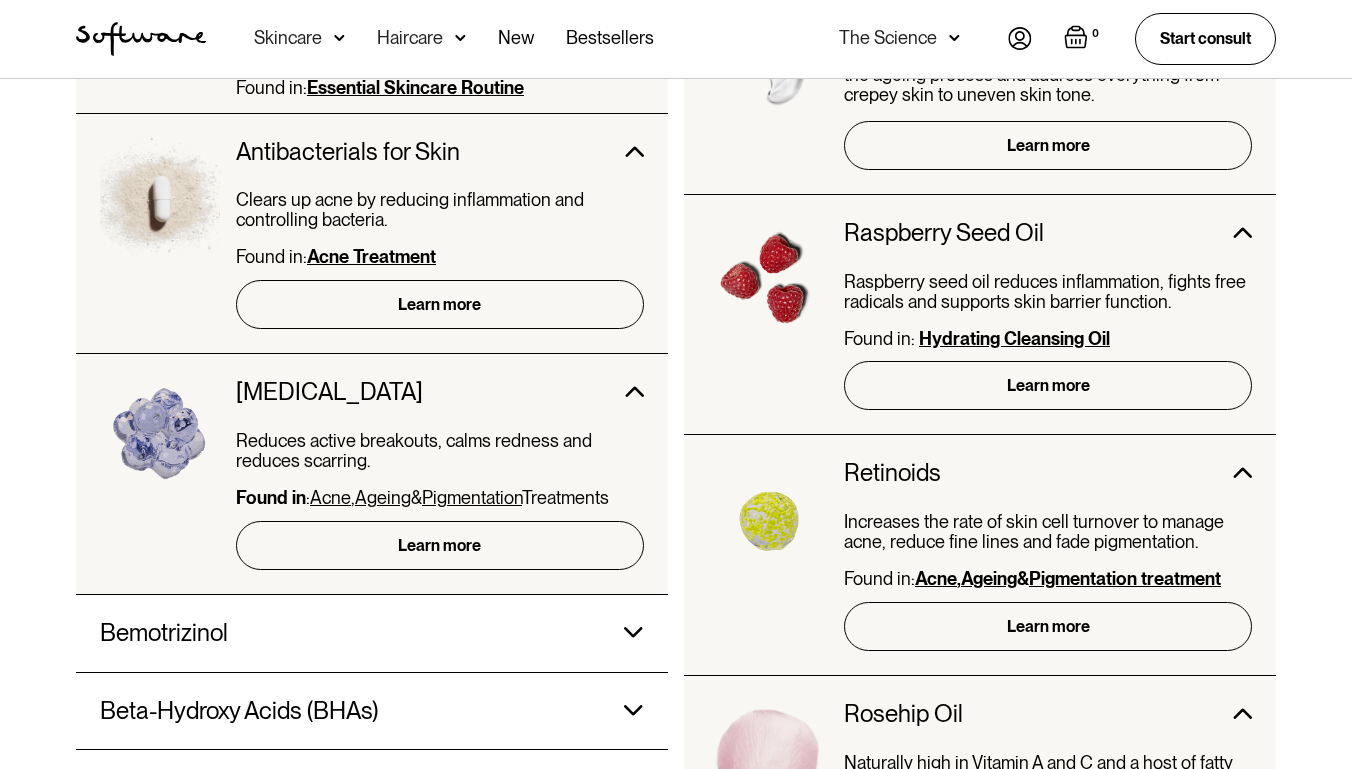 click on "Bemotrizinol" at bounding box center [440, -499] 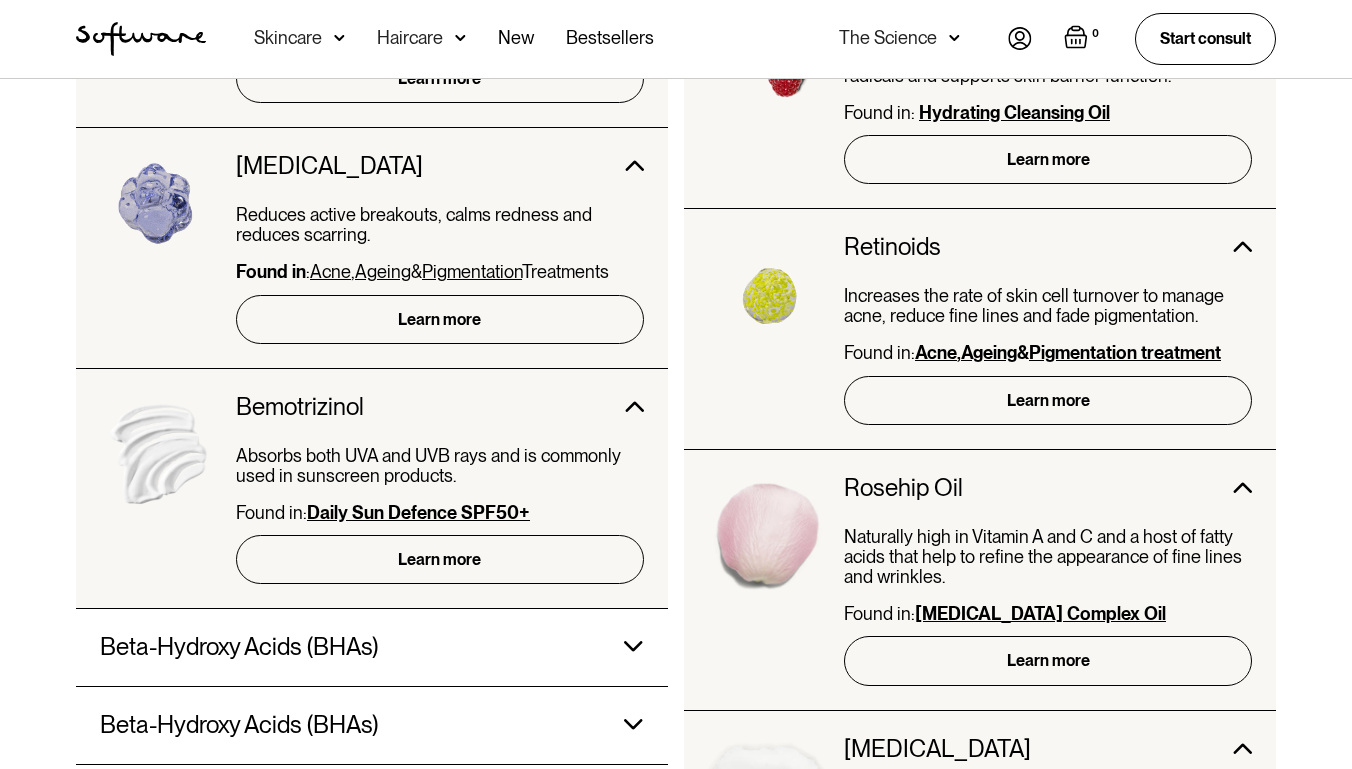 click on "Beta-Hydroxy Acids (BHAs)" at bounding box center (440, -725) 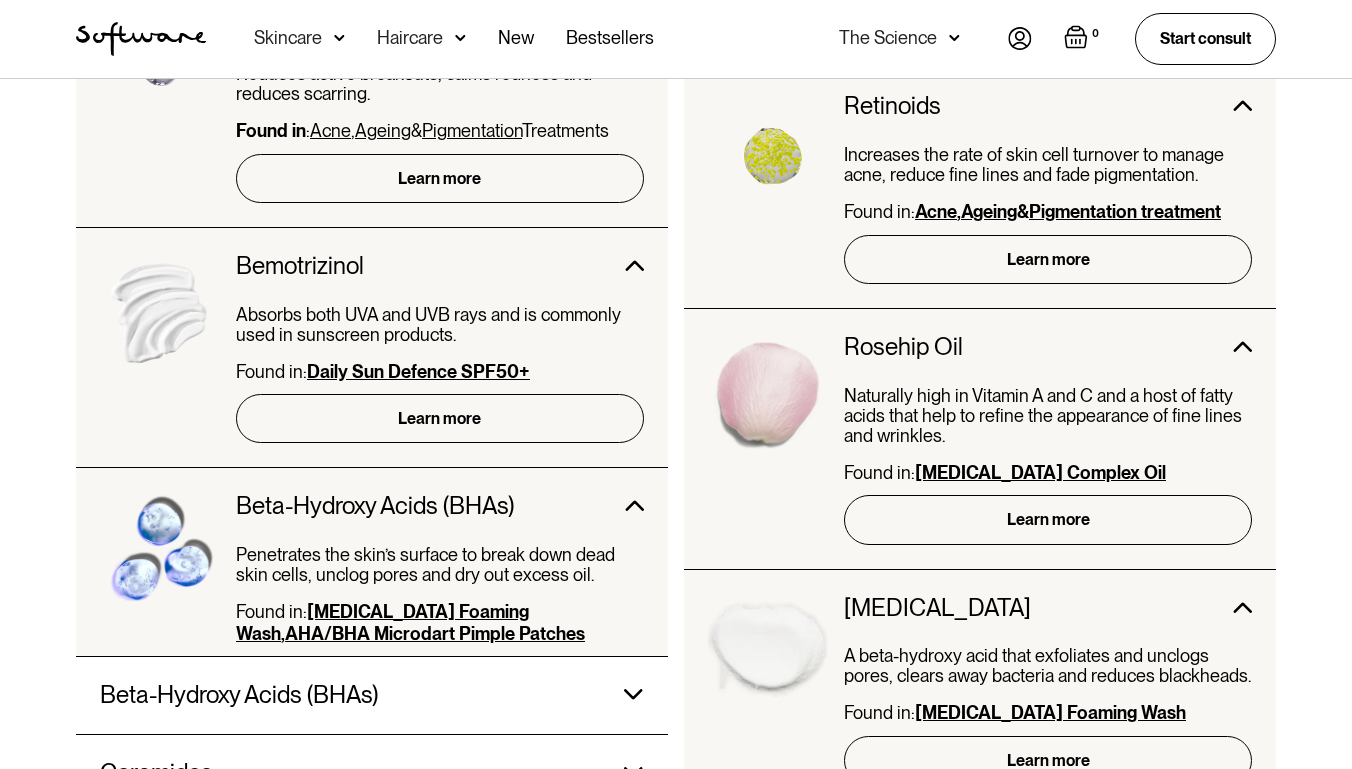 click on "Beta-Hydroxy Acids (BHAs)" at bounding box center [347, -866] 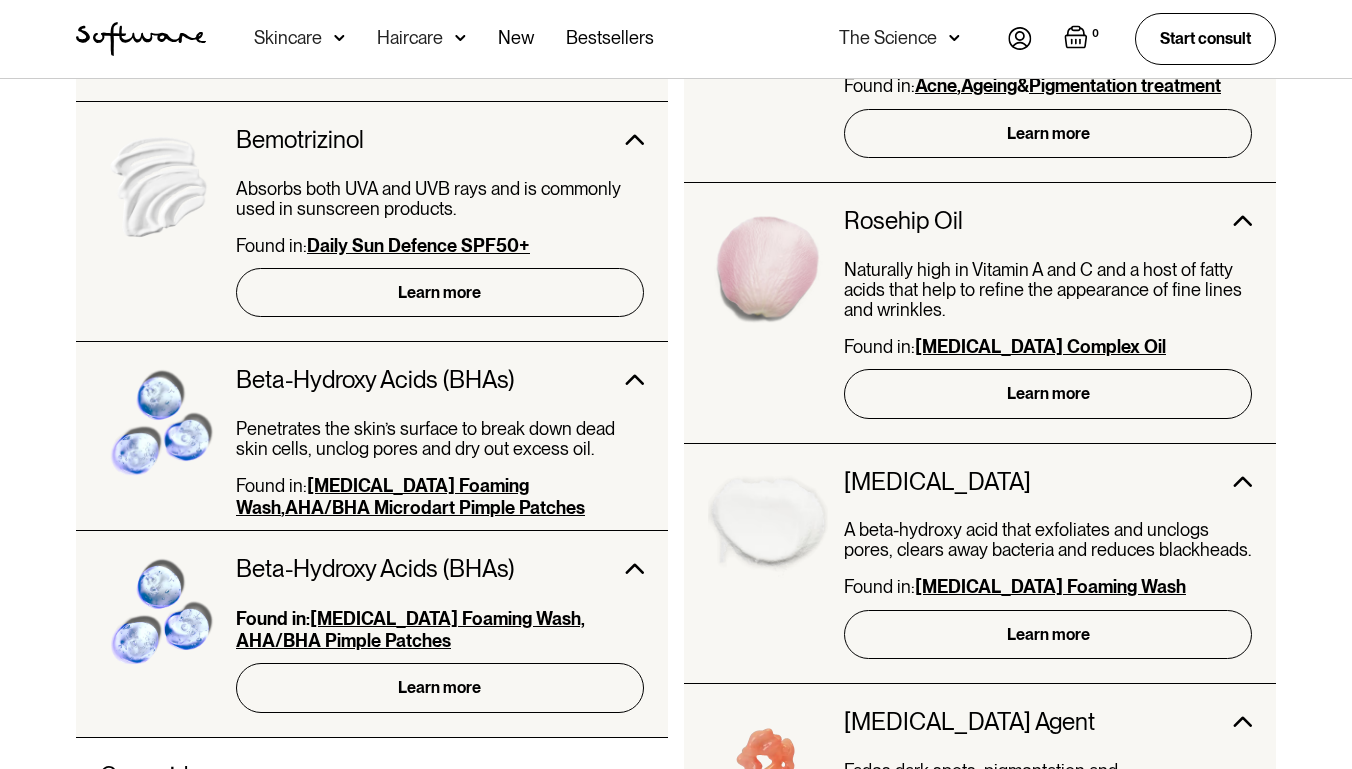 scroll, scrollTop: 3129, scrollLeft: 0, axis: vertical 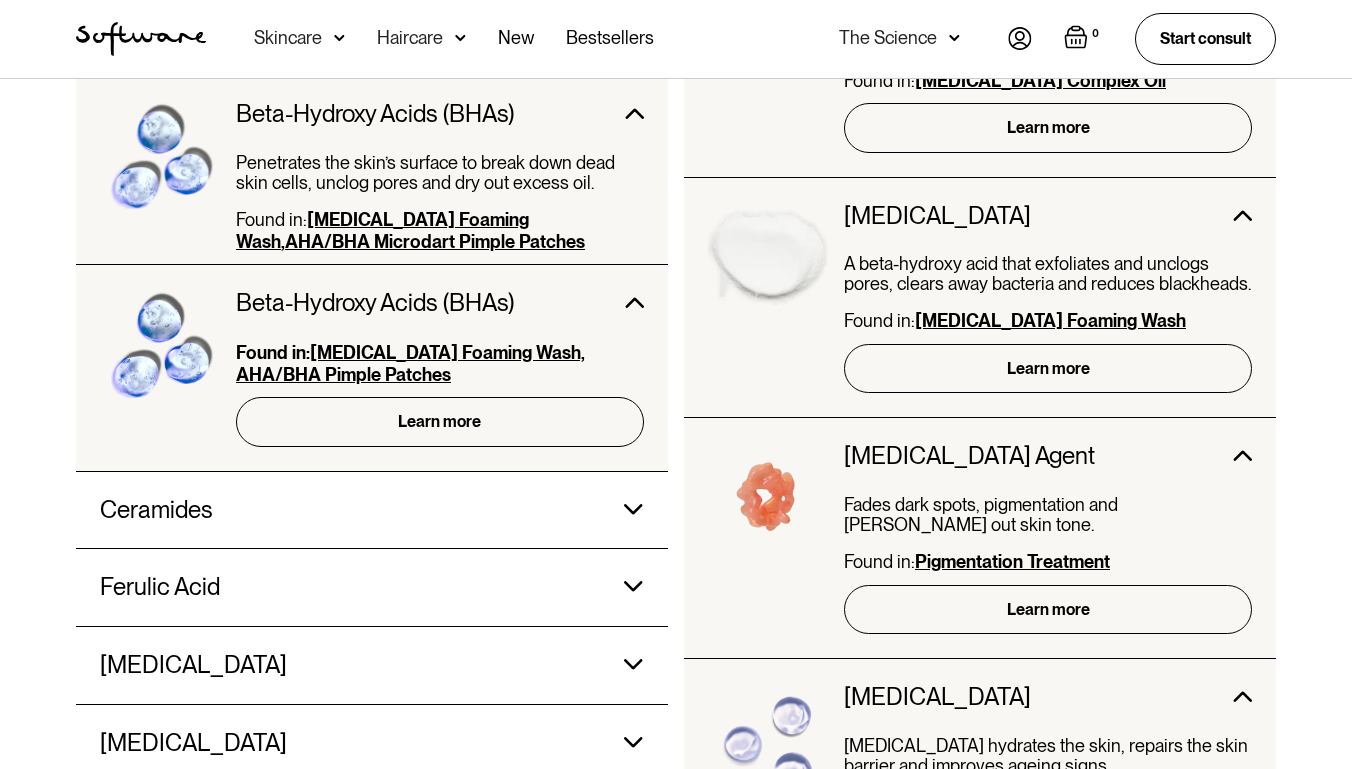 click on "Ceramides" at bounding box center [440, -1258] 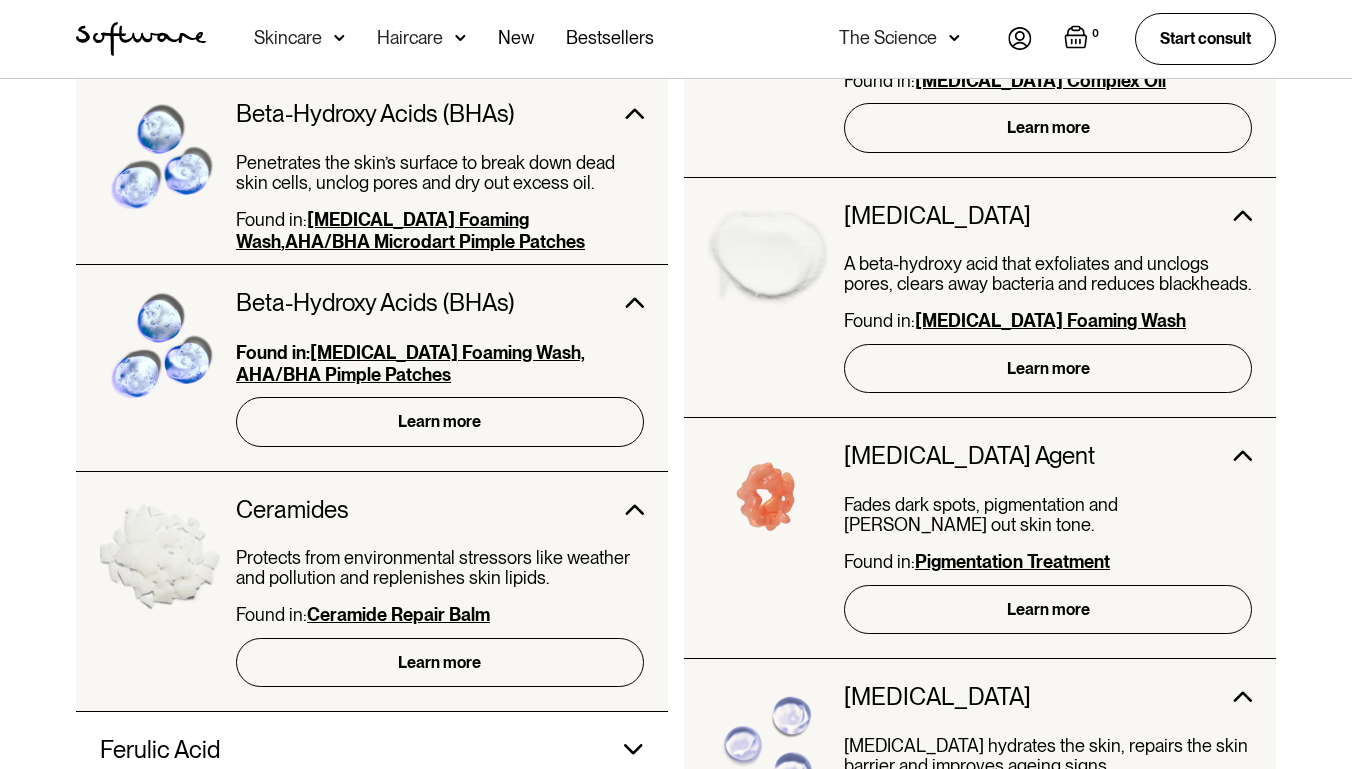 click on "Ferulic Acid" at bounding box center [347, -1258] 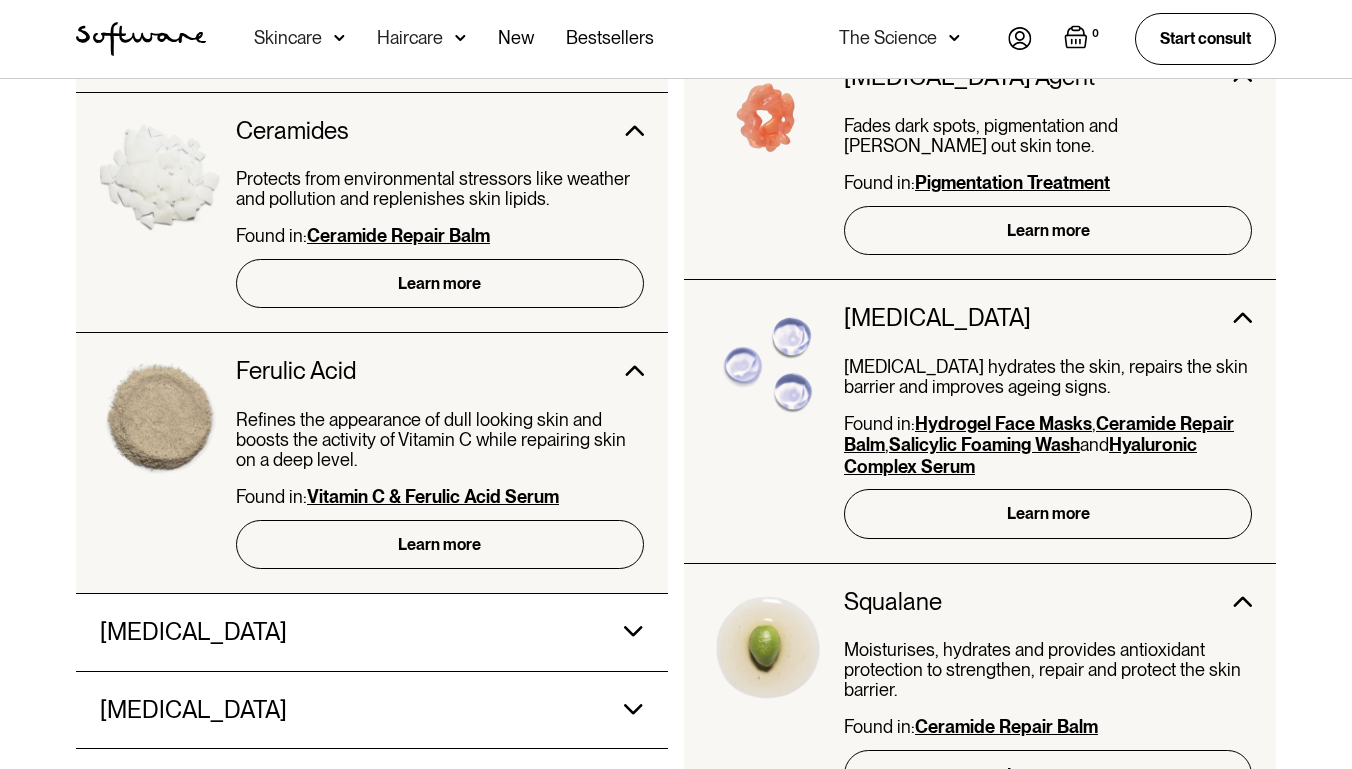 click on "[MEDICAL_DATA]" at bounding box center [440, -1637] 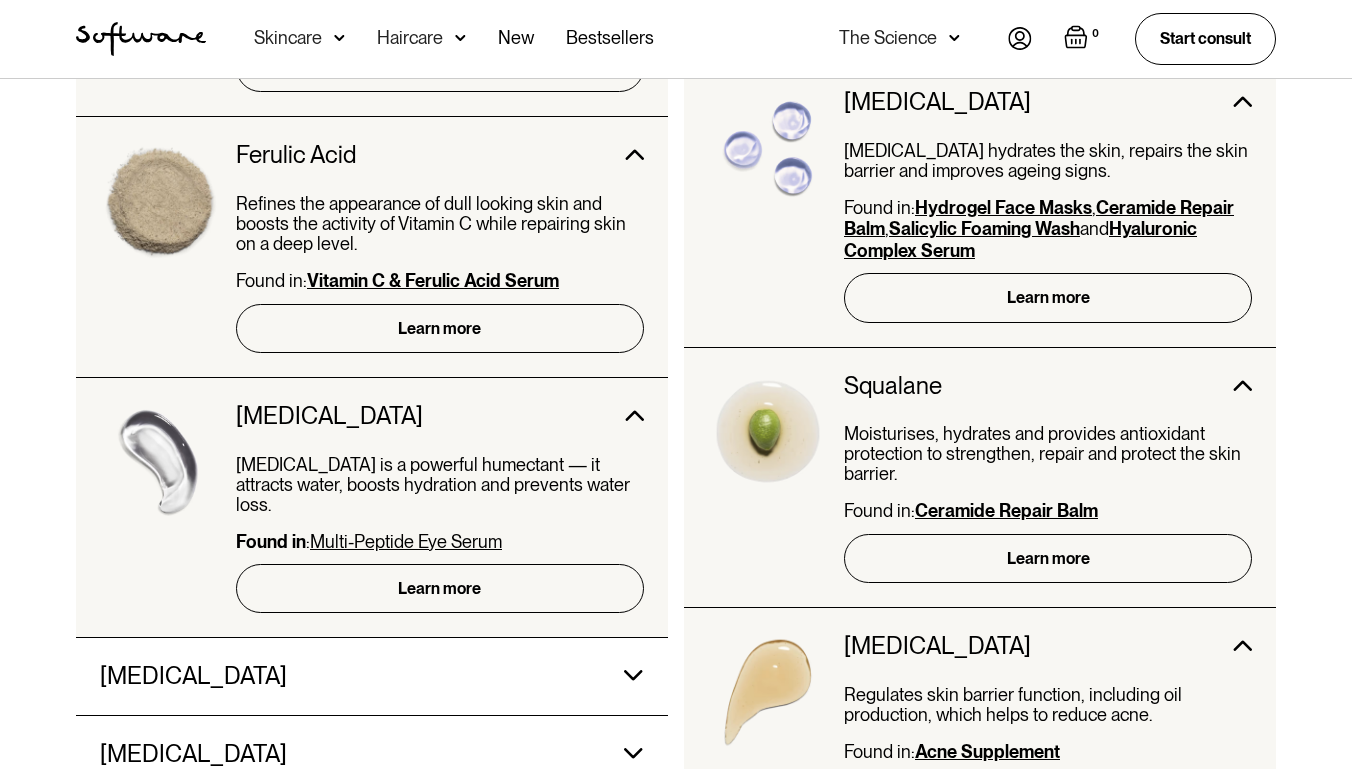 click on "[MEDICAL_DATA]" at bounding box center [440, -1853] 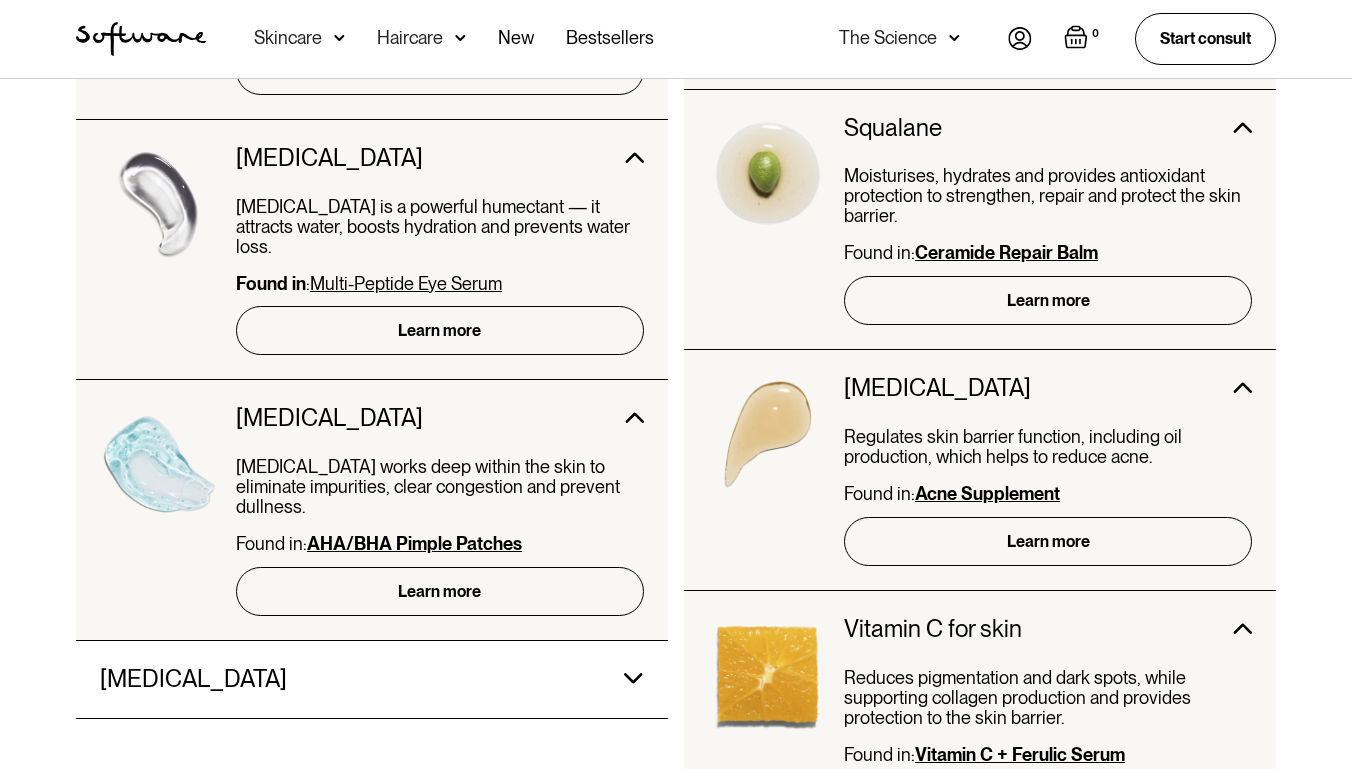 click on "[MEDICAL_DATA]" at bounding box center [347, -2111] 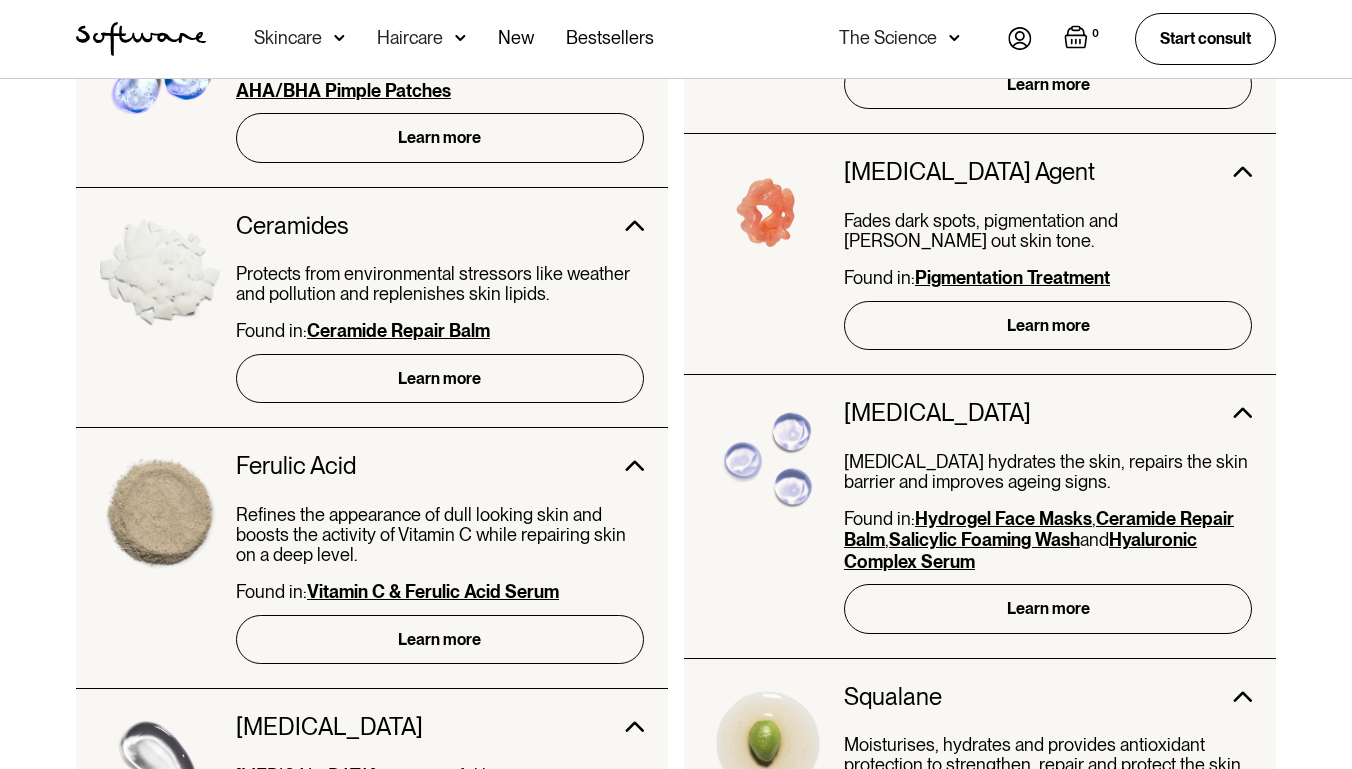 scroll, scrollTop: 3066, scrollLeft: 0, axis: vertical 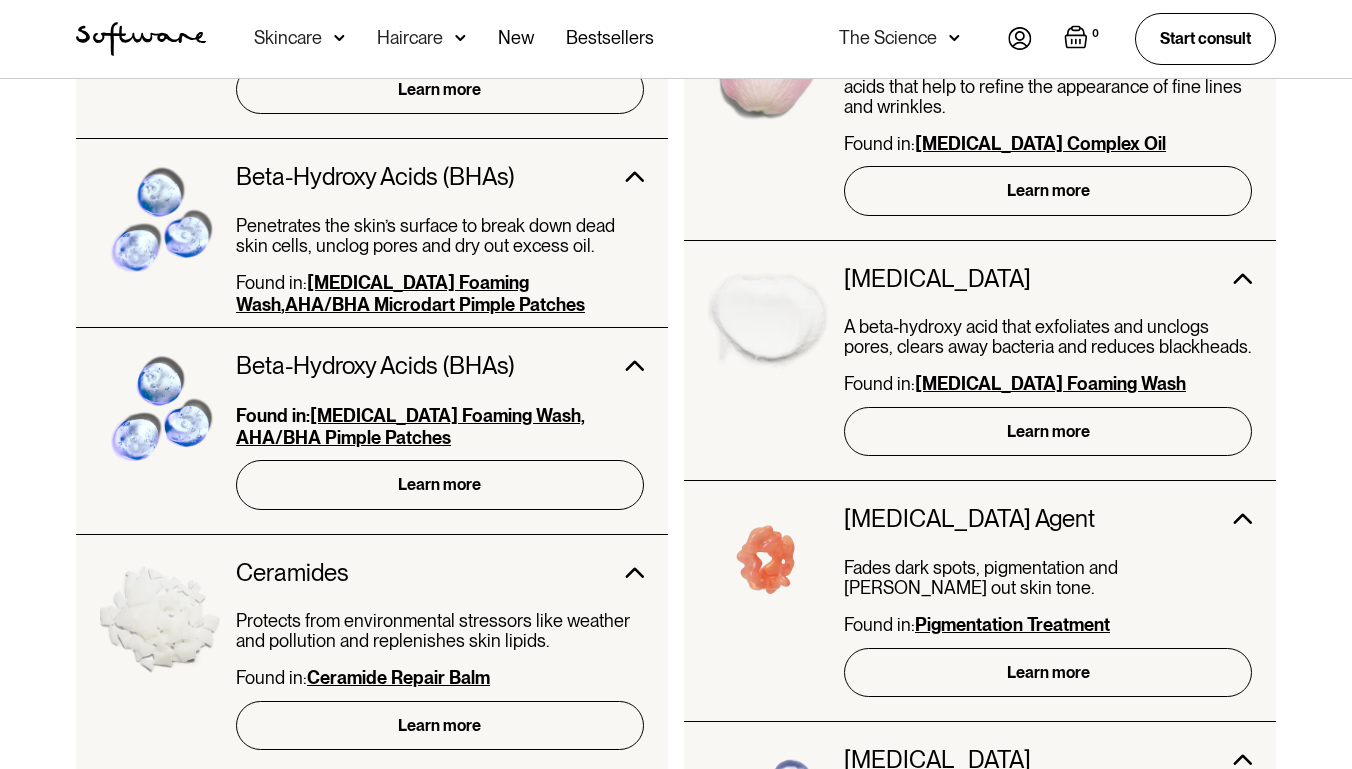 click on "Skincare" at bounding box center [288, 38] 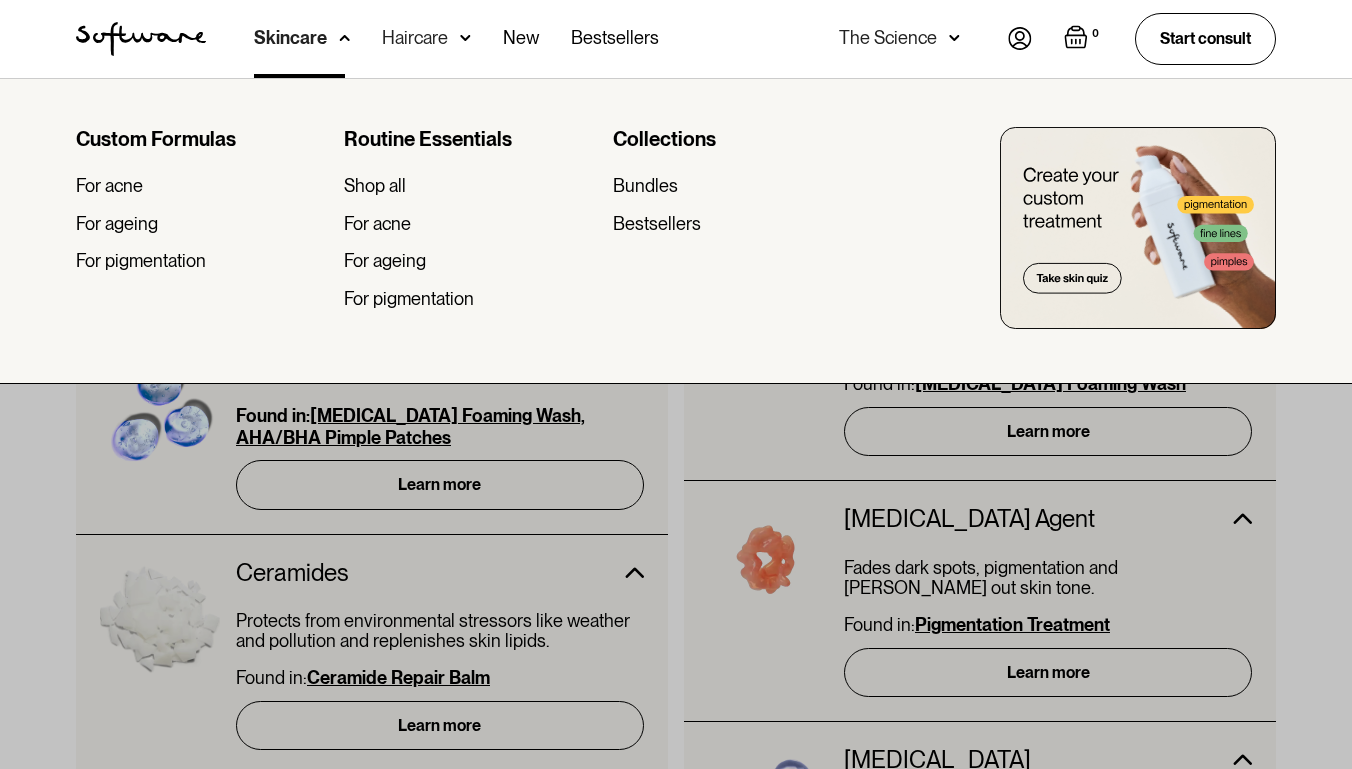 click on "Haircare" at bounding box center [290, 38] 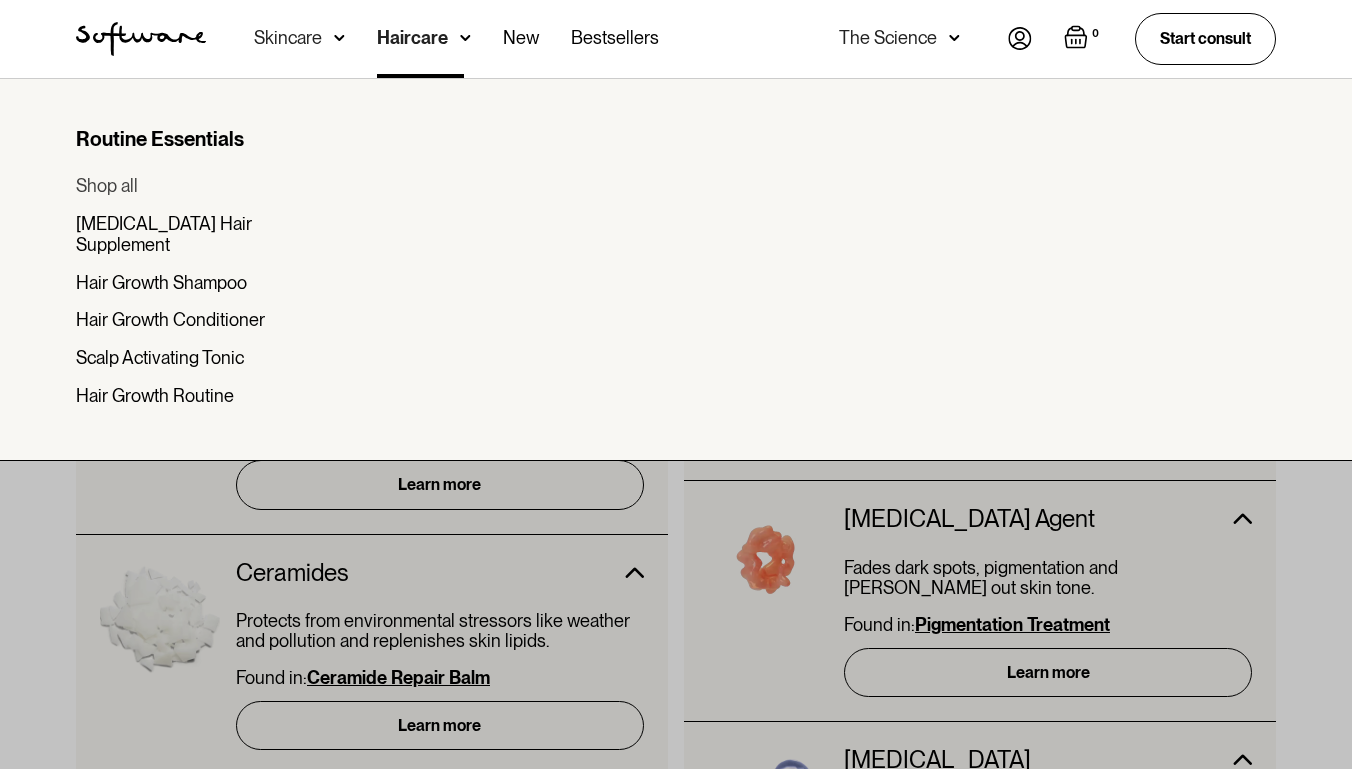 click on "Shop all" at bounding box center [202, 186] 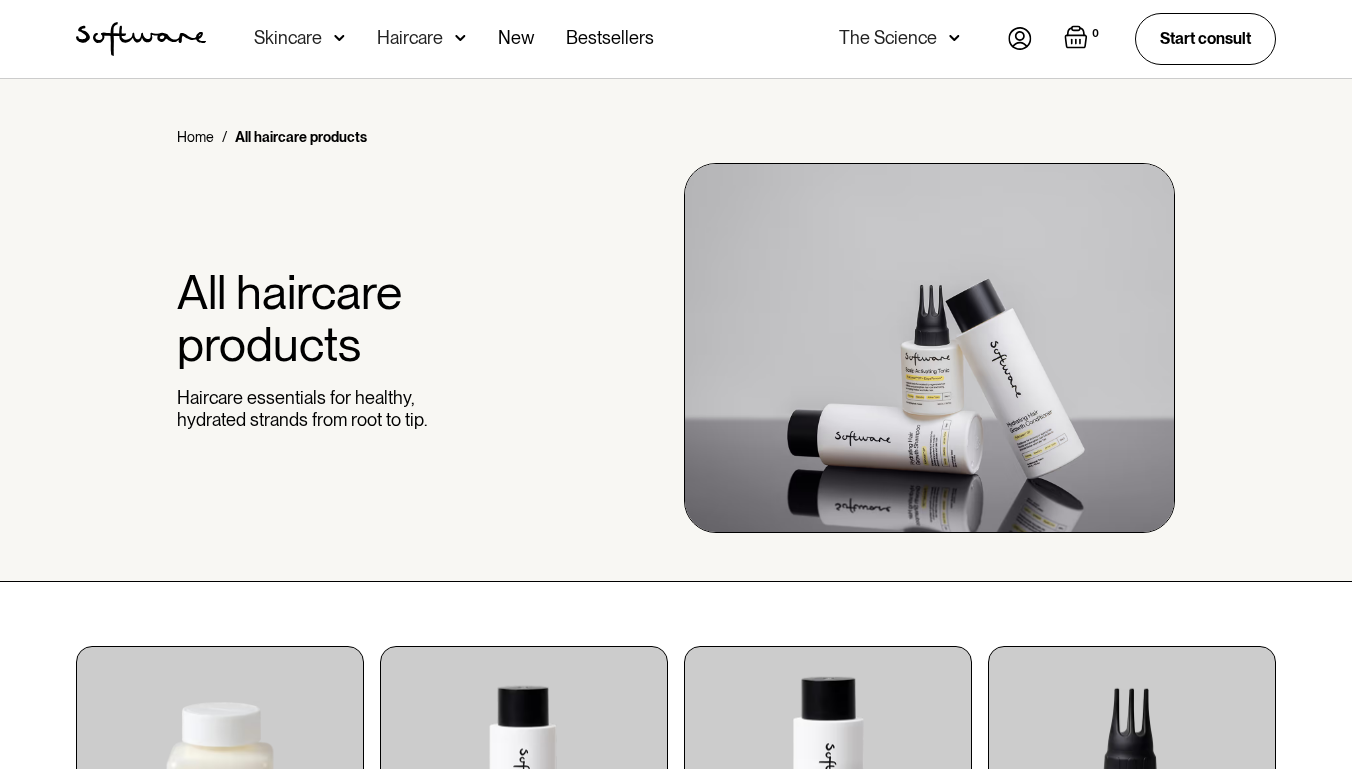 scroll, scrollTop: 0, scrollLeft: 0, axis: both 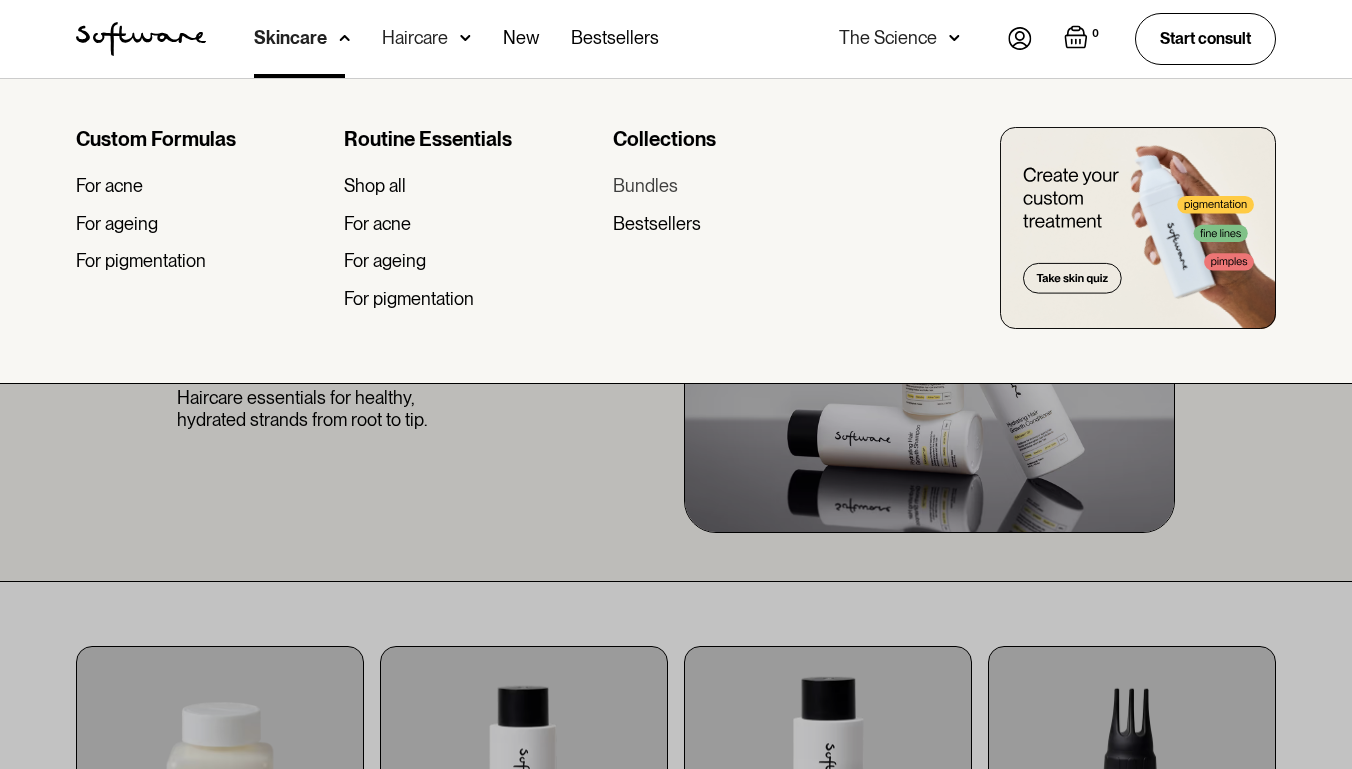 click on "Bundles" at bounding box center [645, 186] 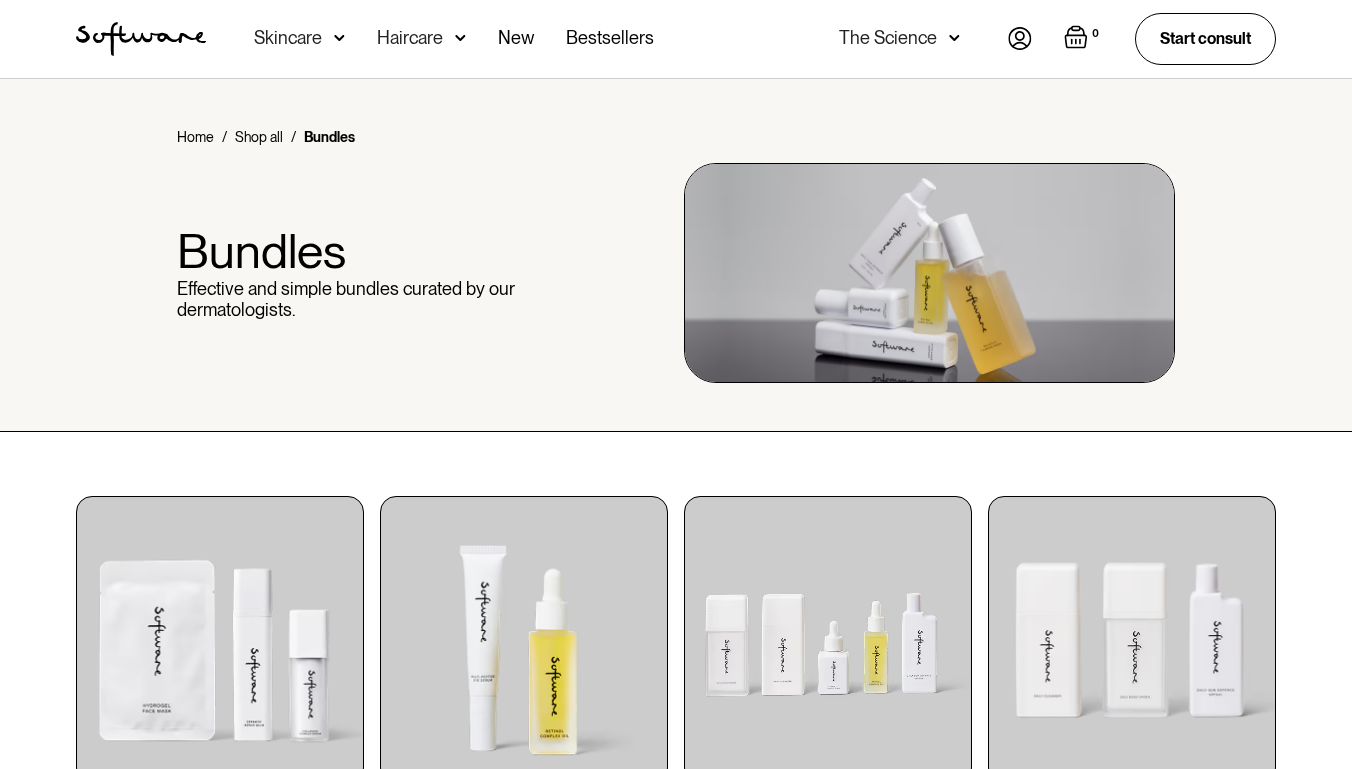 scroll, scrollTop: 0, scrollLeft: 0, axis: both 